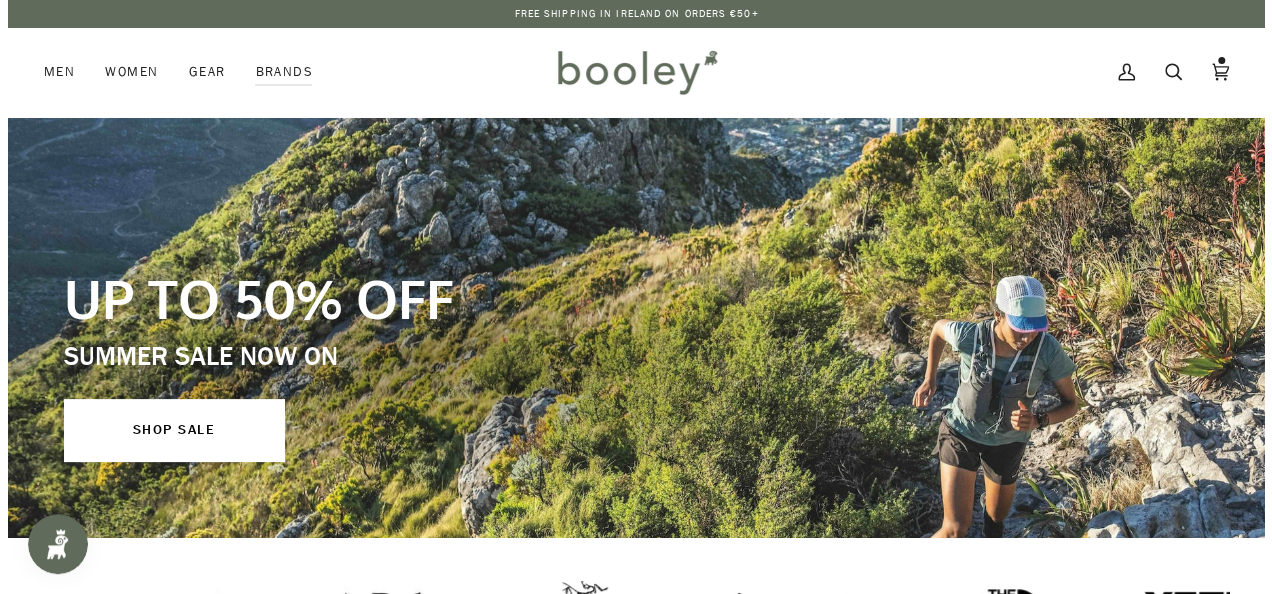 scroll, scrollTop: 0, scrollLeft: 0, axis: both 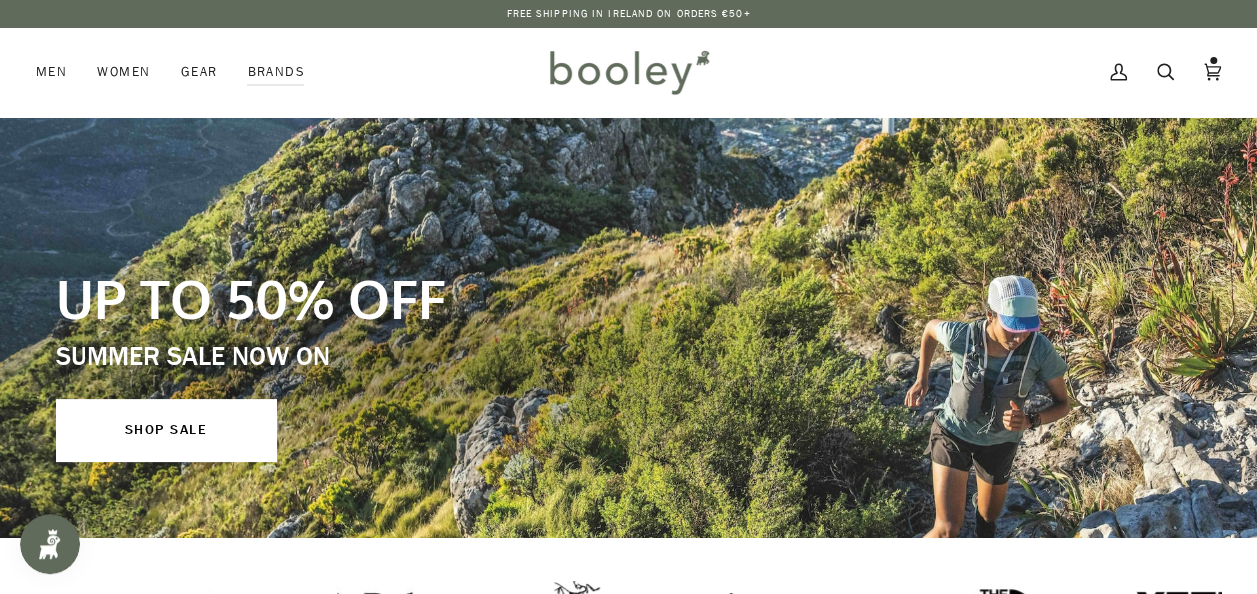 drag, startPoint x: 0, startPoint y: 0, endPoint x: 352, endPoint y: 231, distance: 421.0285 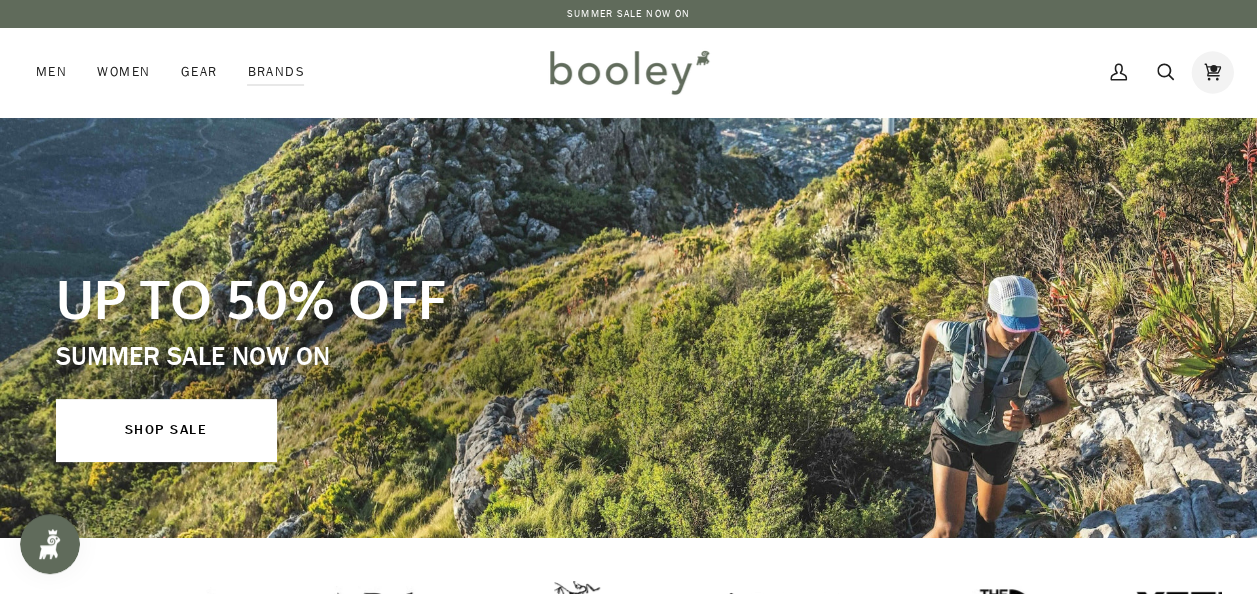 click 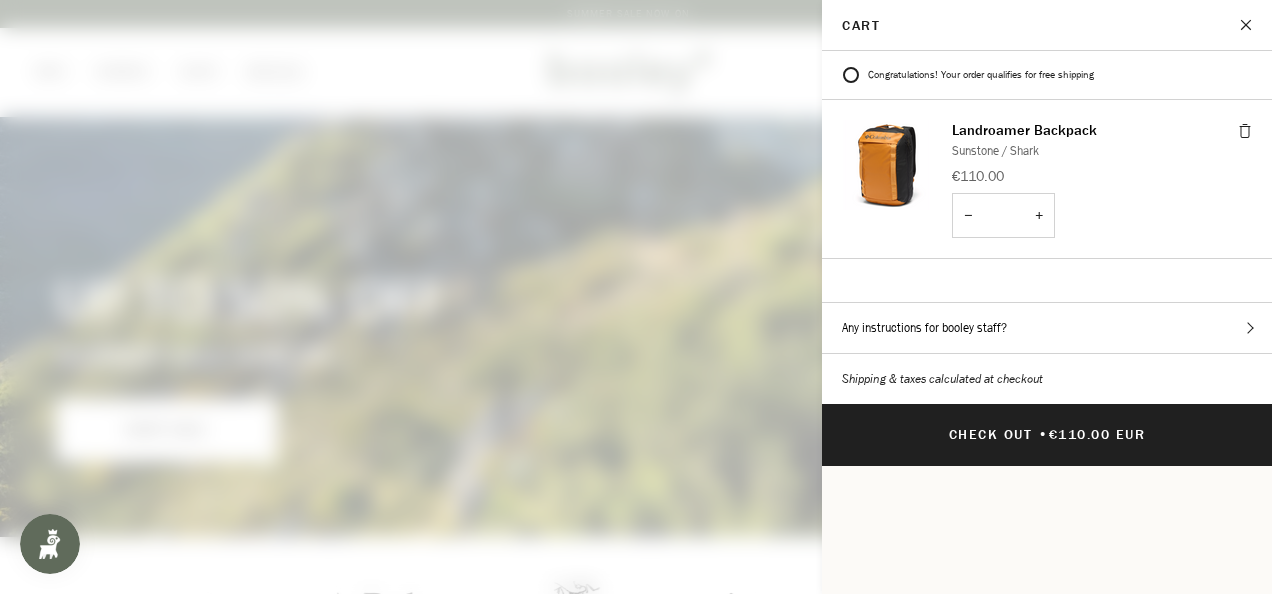 click at bounding box center [1247, 25] 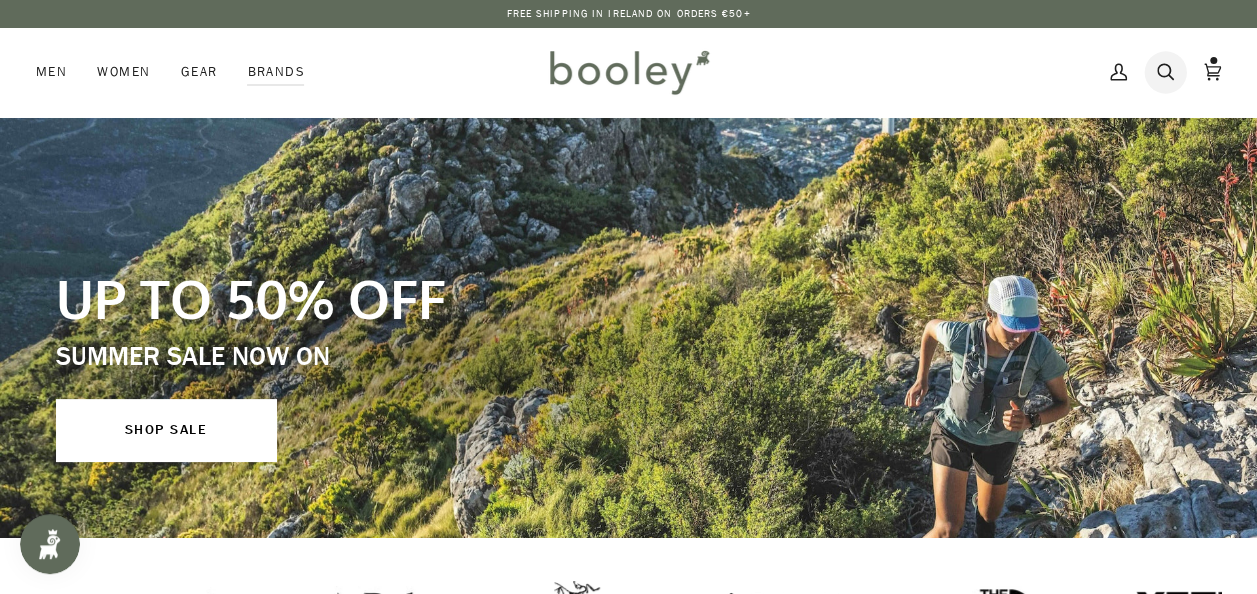 click 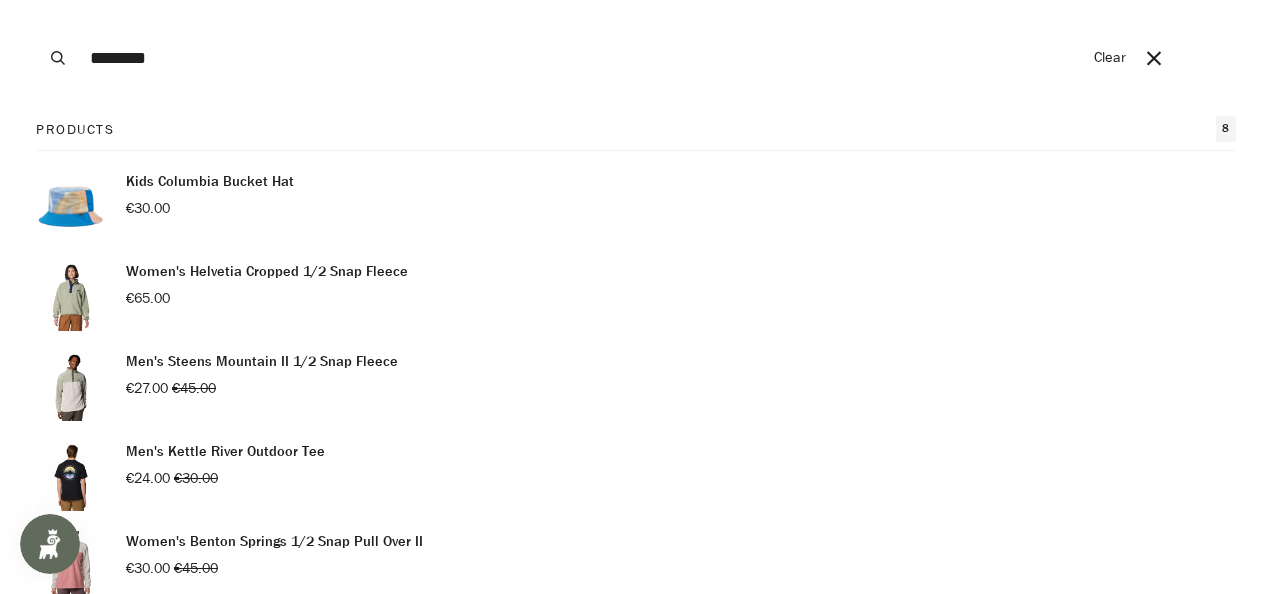 type on "********" 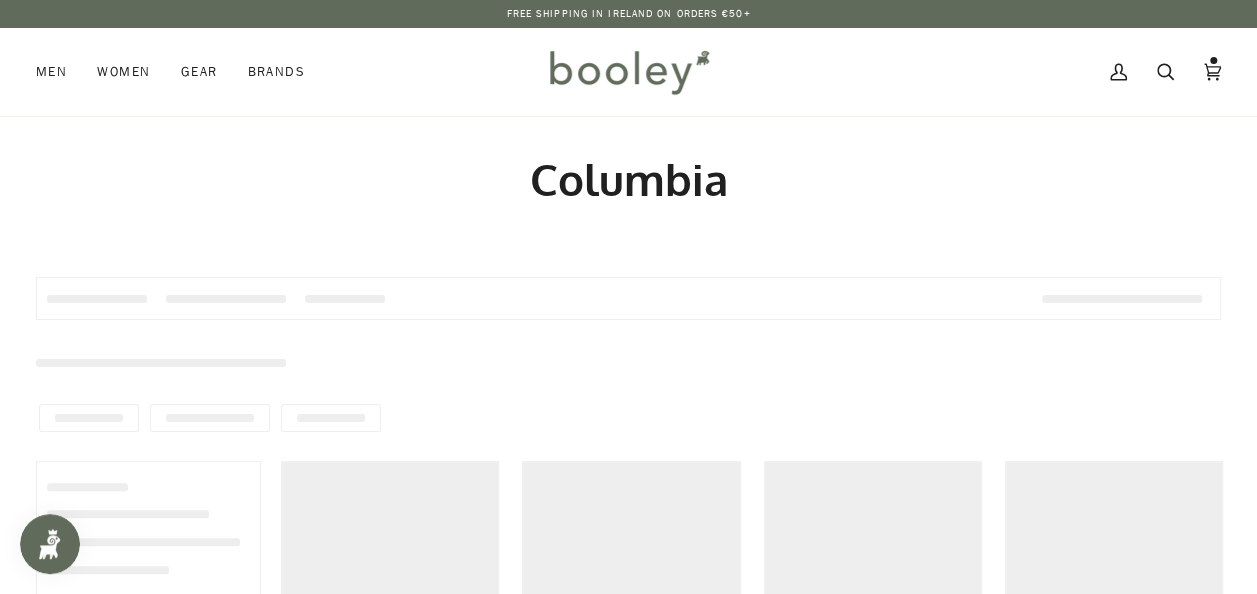 scroll, scrollTop: 0, scrollLeft: 0, axis: both 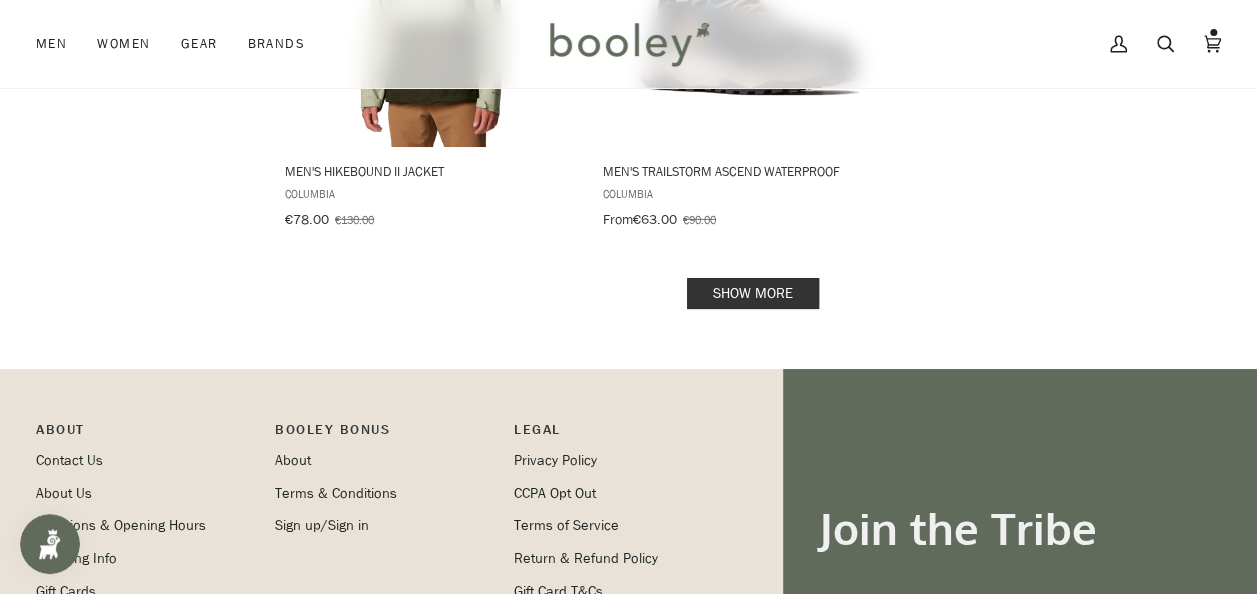 click on "Show more" at bounding box center [753, 293] 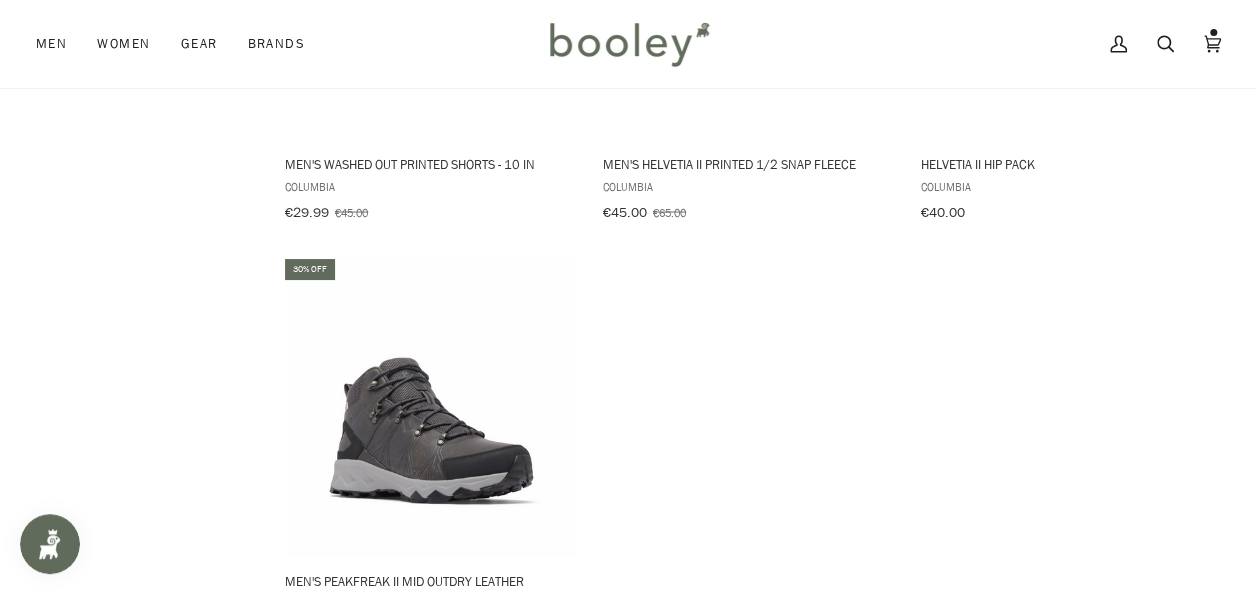 scroll, scrollTop: 5538, scrollLeft: 0, axis: vertical 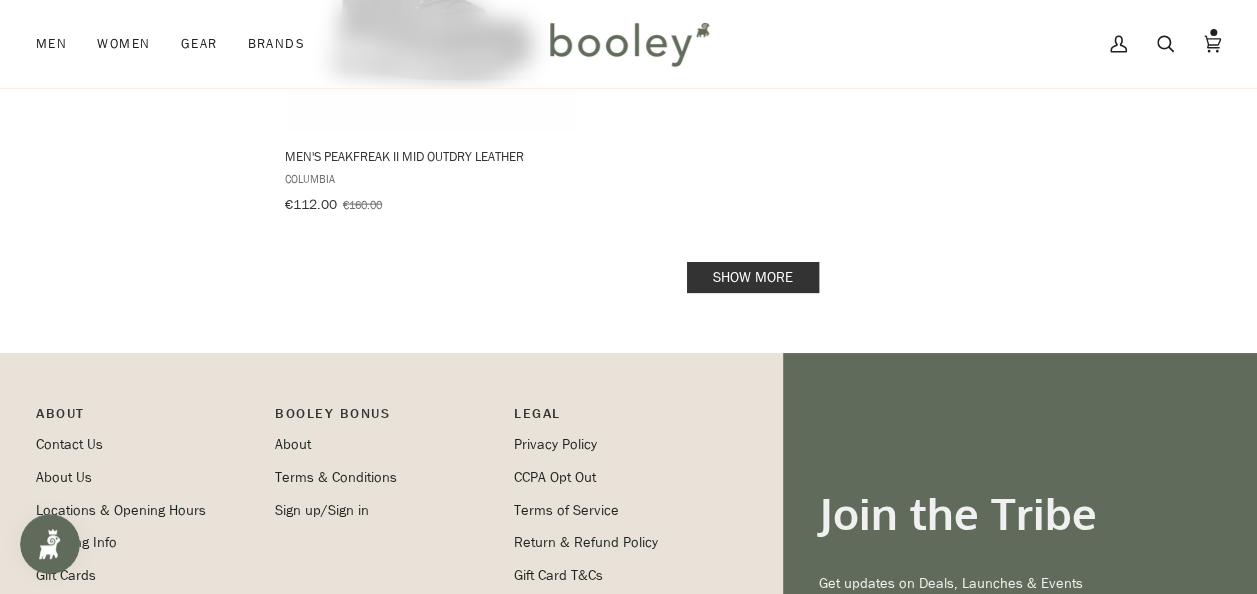 click on "Show more" at bounding box center (753, 277) 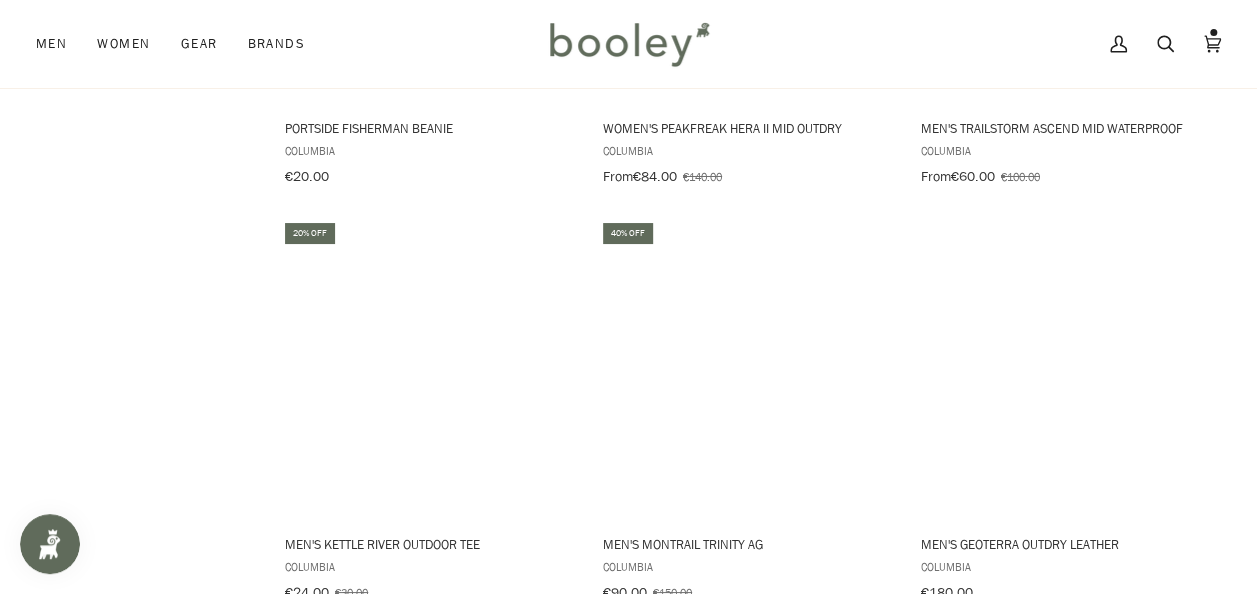scroll, scrollTop: 7354, scrollLeft: 0, axis: vertical 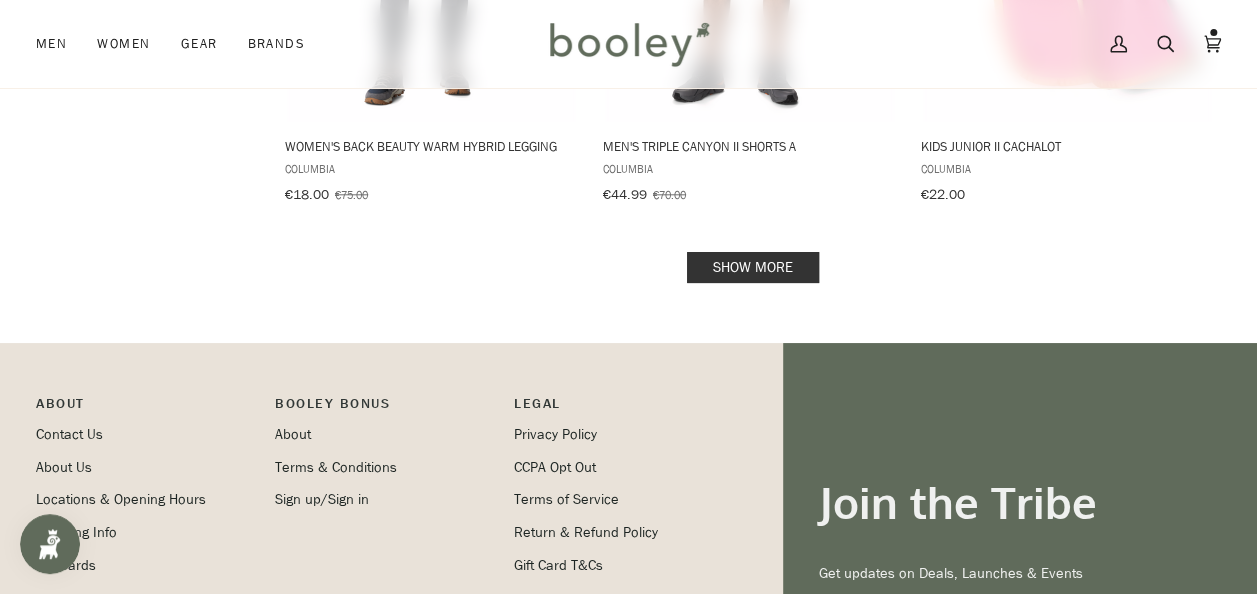 click on "Show more" at bounding box center (753, 267) 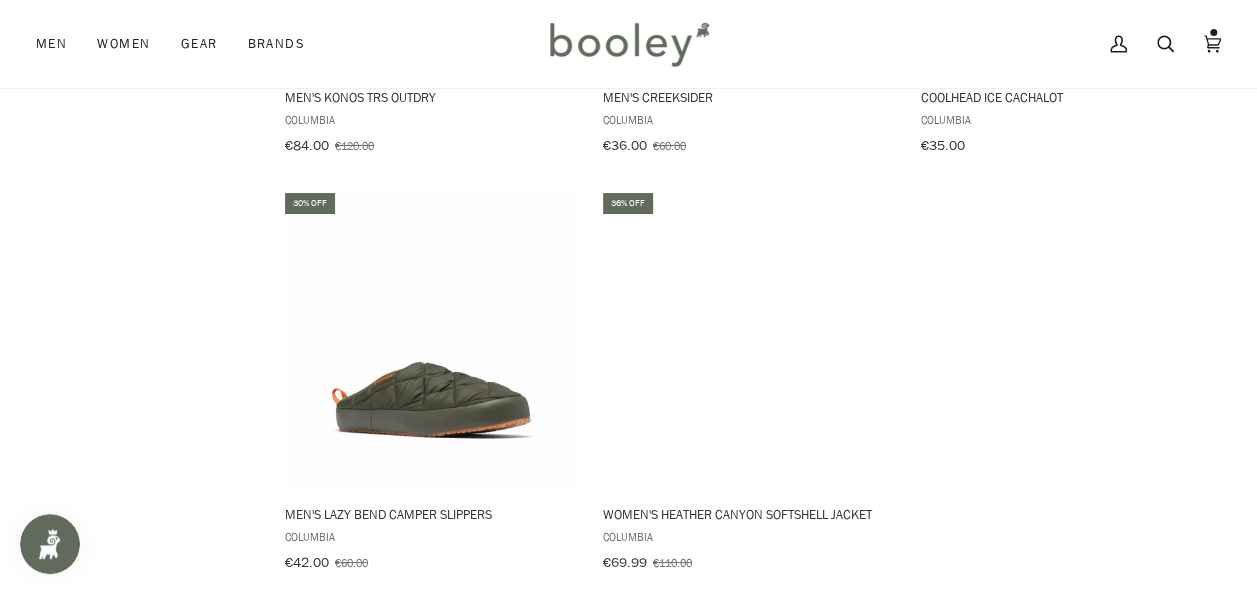 scroll, scrollTop: 11176, scrollLeft: 0, axis: vertical 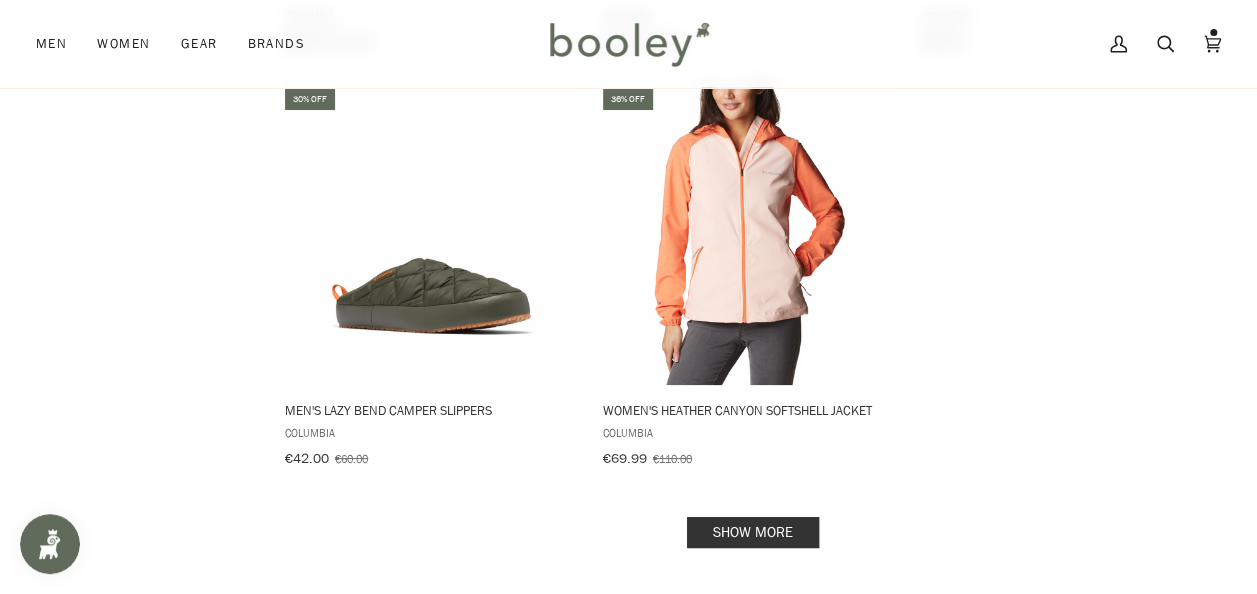 click on "Show more" at bounding box center (753, 532) 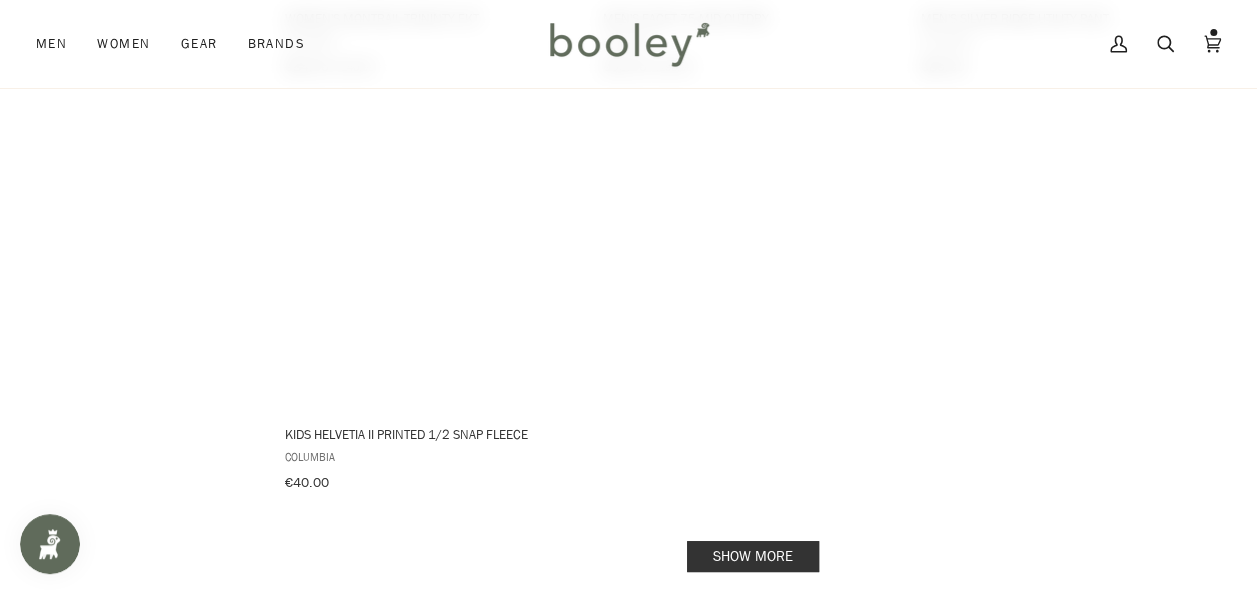 scroll, scrollTop: 14104, scrollLeft: 0, axis: vertical 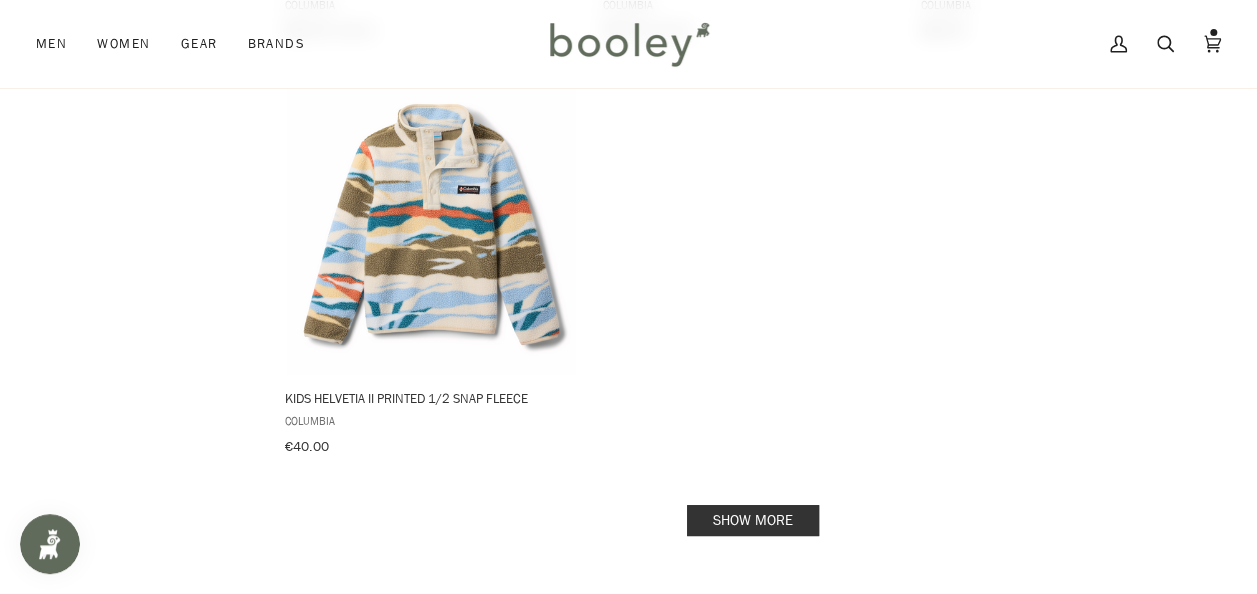 click on "Show more" at bounding box center [753, 520] 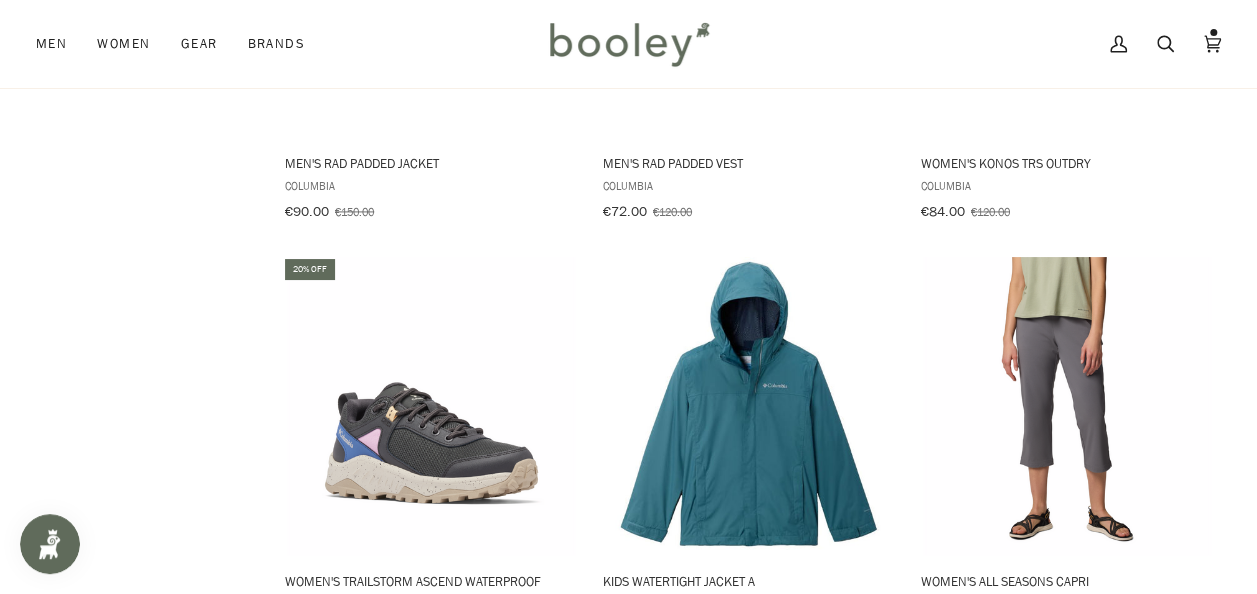 scroll, scrollTop: 16443, scrollLeft: 0, axis: vertical 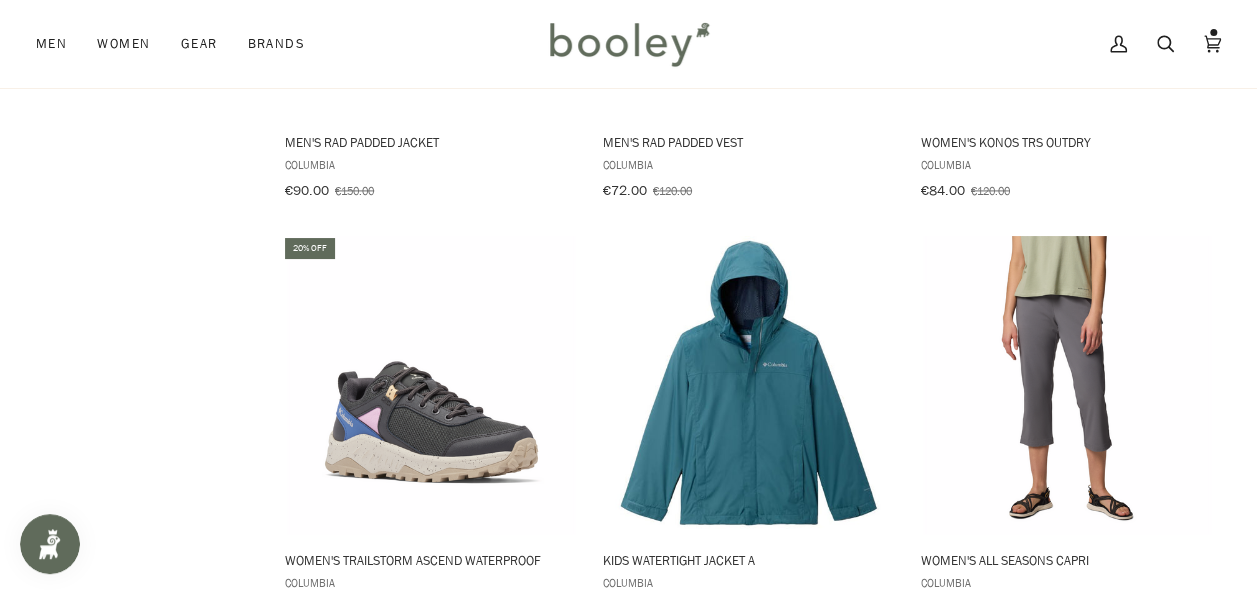 click on "Show more" at bounding box center [753, 681] 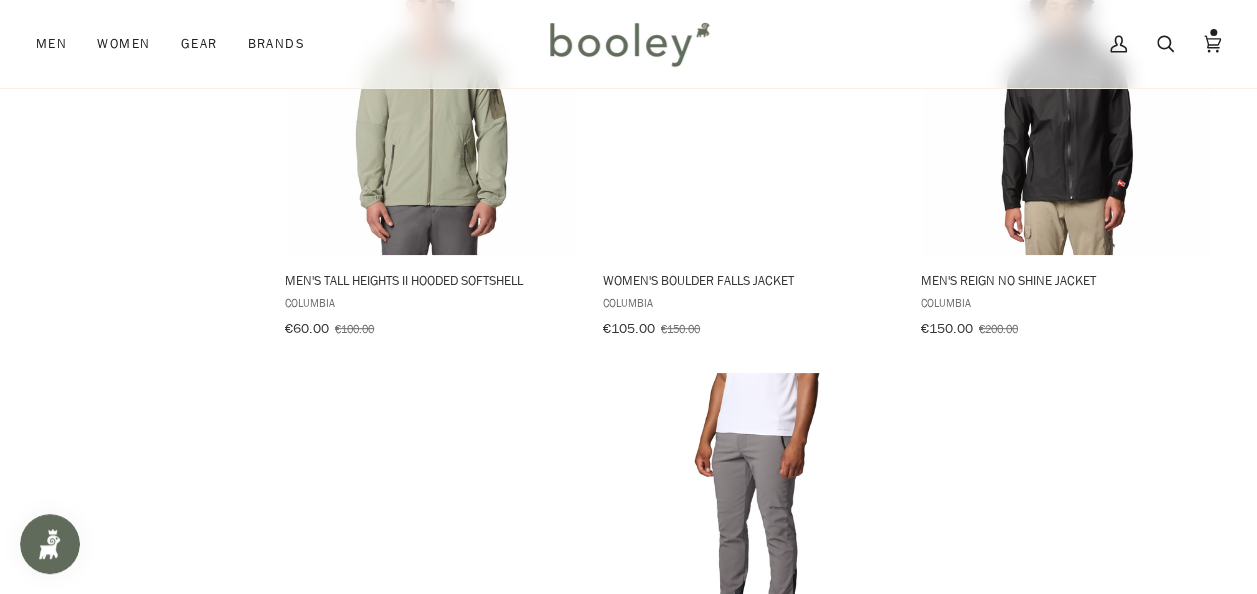 scroll, scrollTop: 19522, scrollLeft: 0, axis: vertical 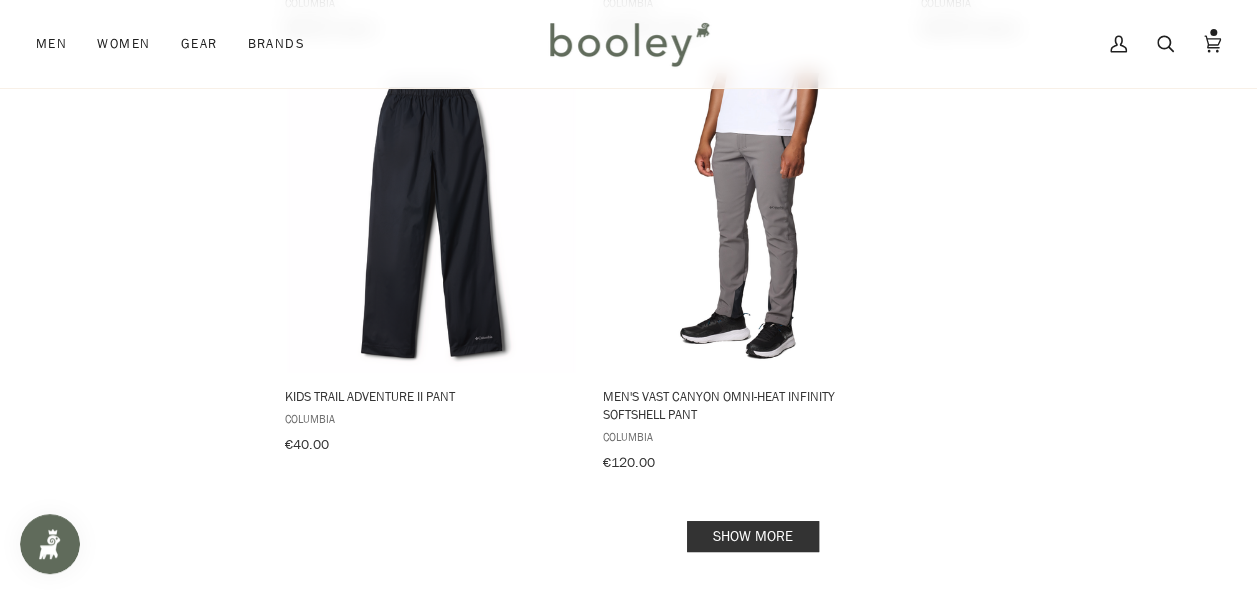 click on "Show more" at bounding box center [753, 536] 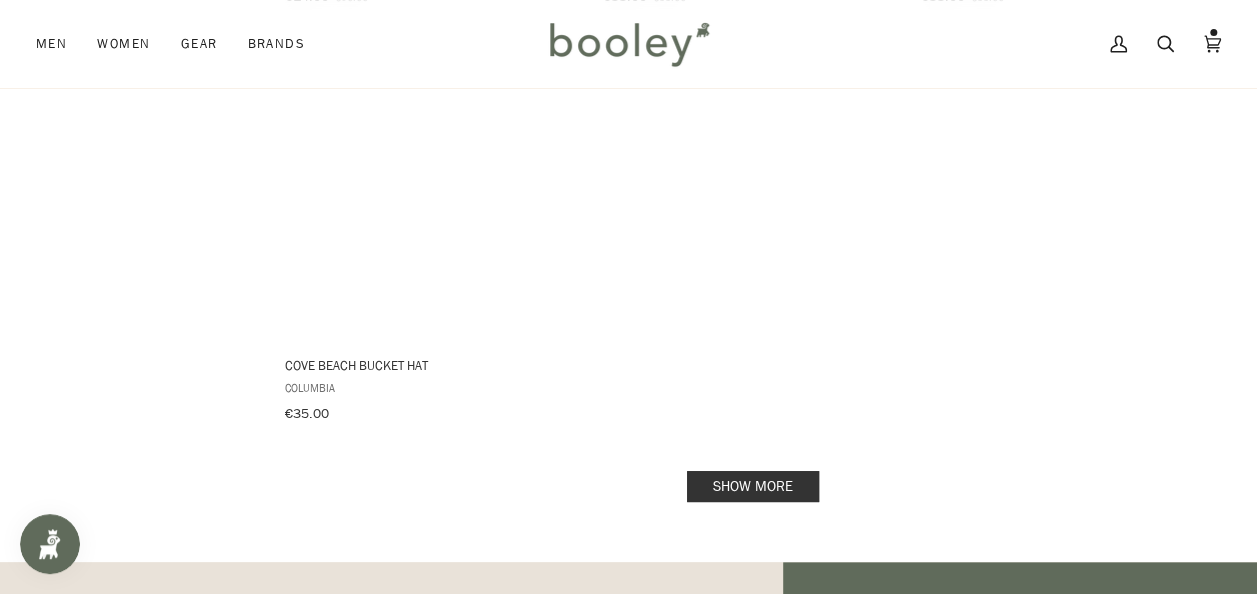 scroll, scrollTop: 22535, scrollLeft: 0, axis: vertical 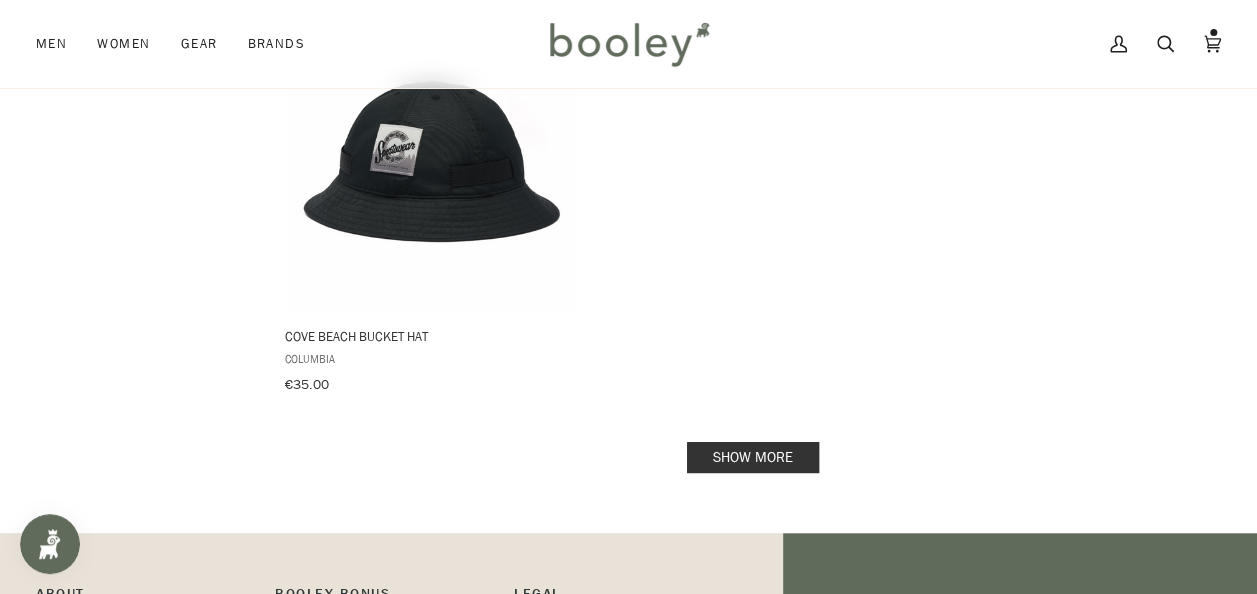 click on "Show more" at bounding box center [753, 457] 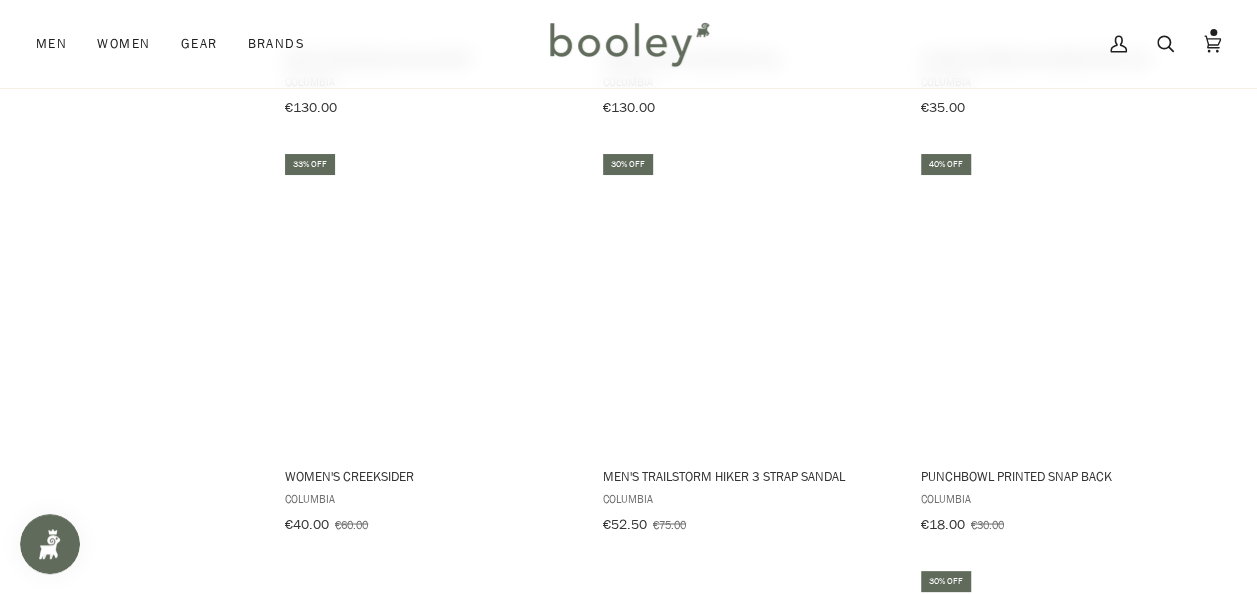 scroll, scrollTop: 23998, scrollLeft: 0, axis: vertical 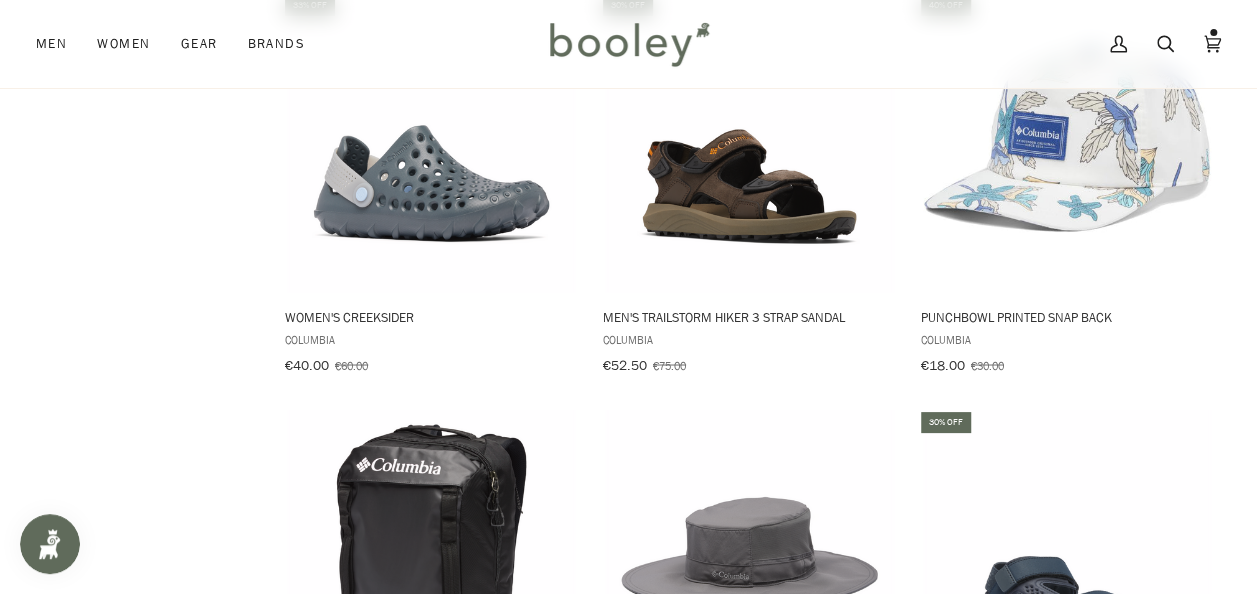click at bounding box center (431, 559) 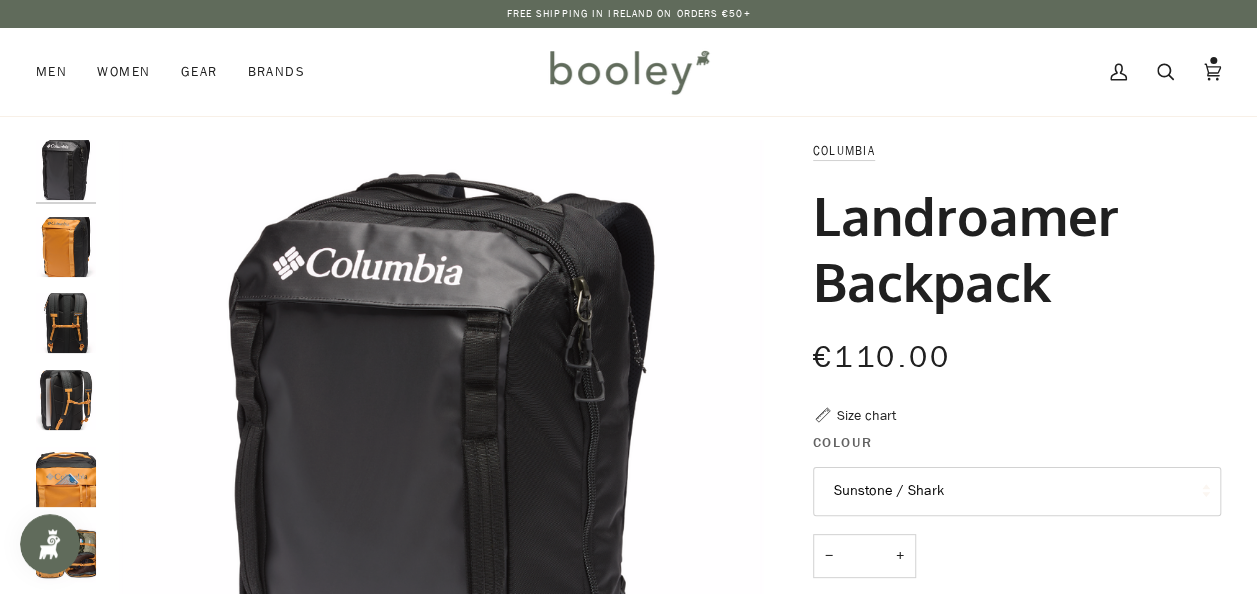 scroll, scrollTop: 0, scrollLeft: 0, axis: both 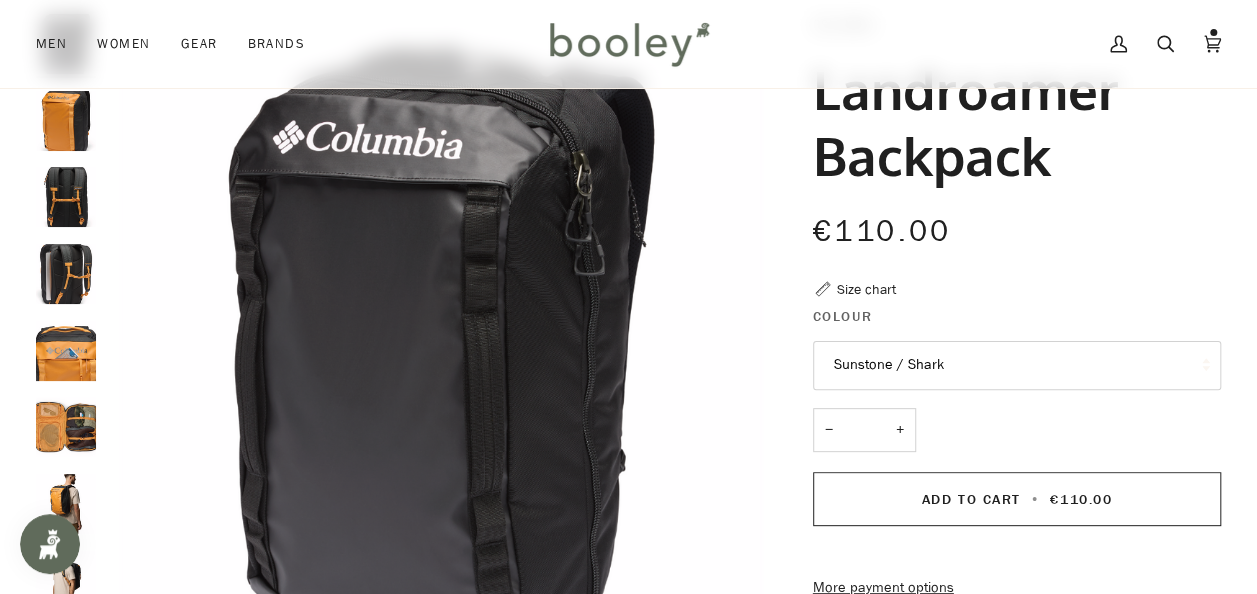 click on "Sunstone / Shark" at bounding box center [1017, 365] 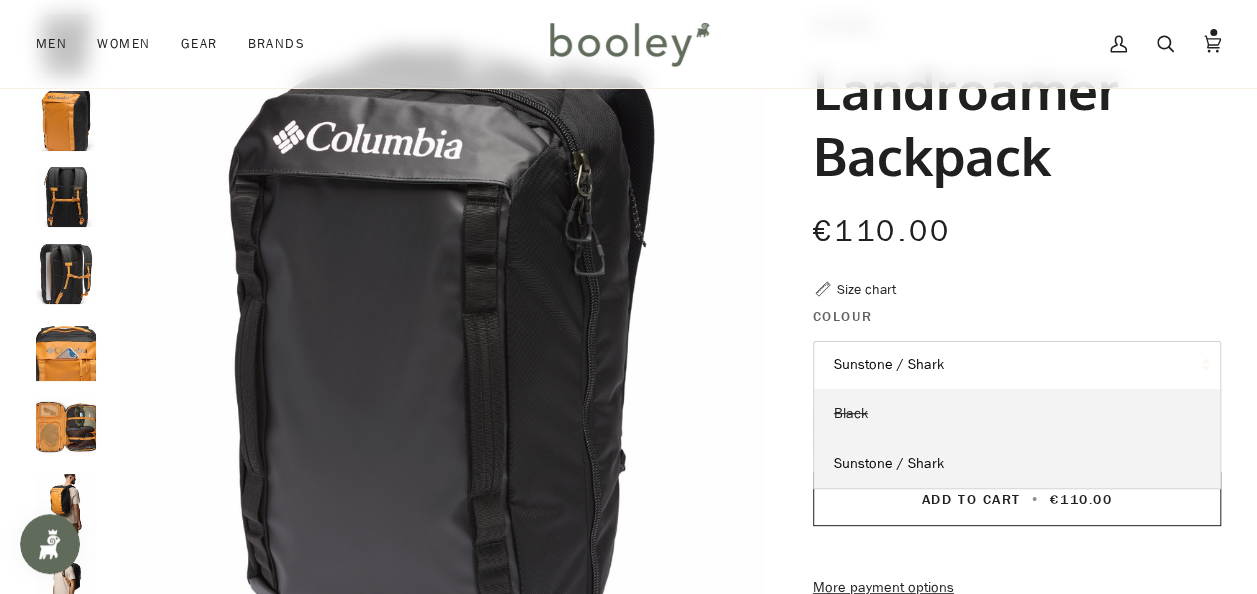 click on "Black" at bounding box center (1017, 414) 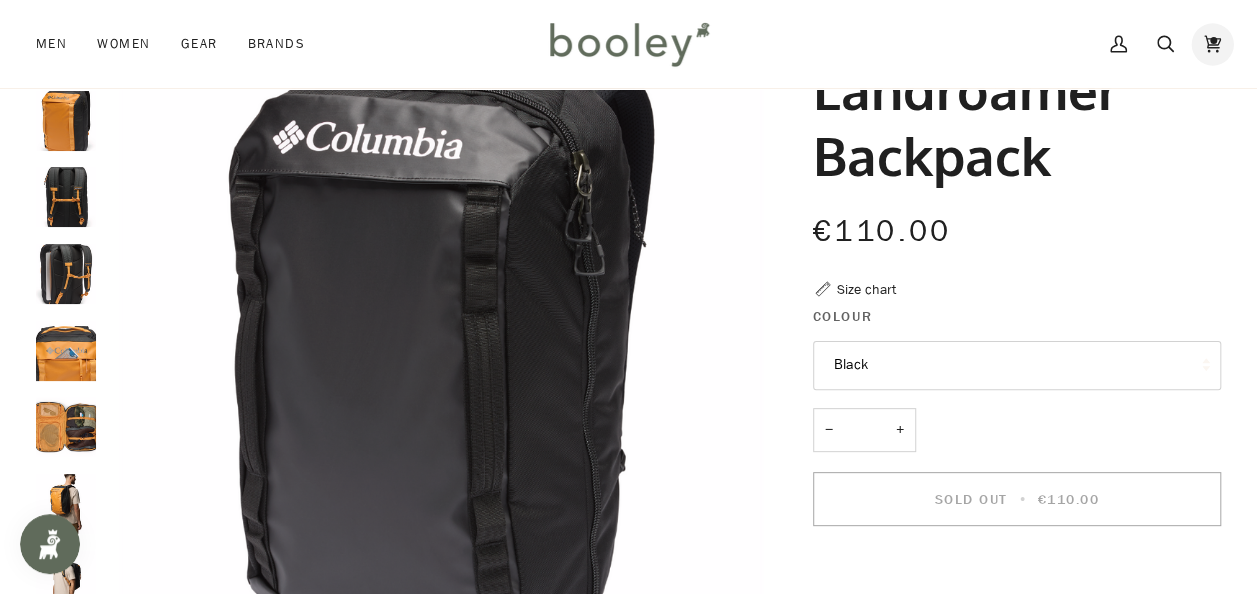 click 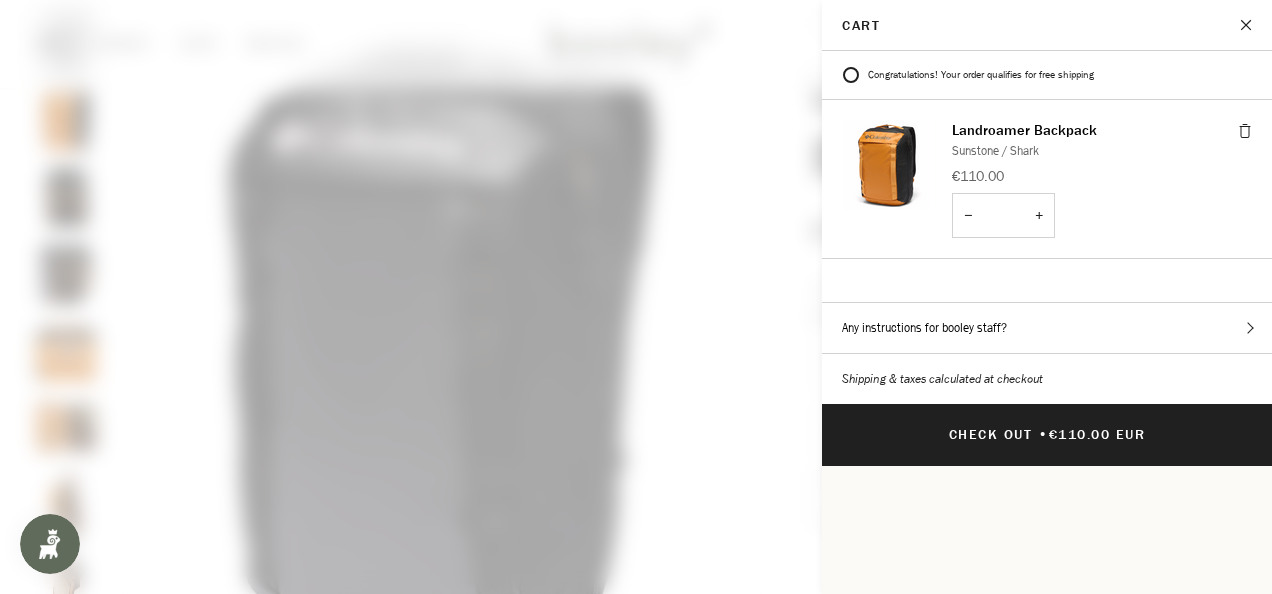 scroll, scrollTop: 40, scrollLeft: 0, axis: vertical 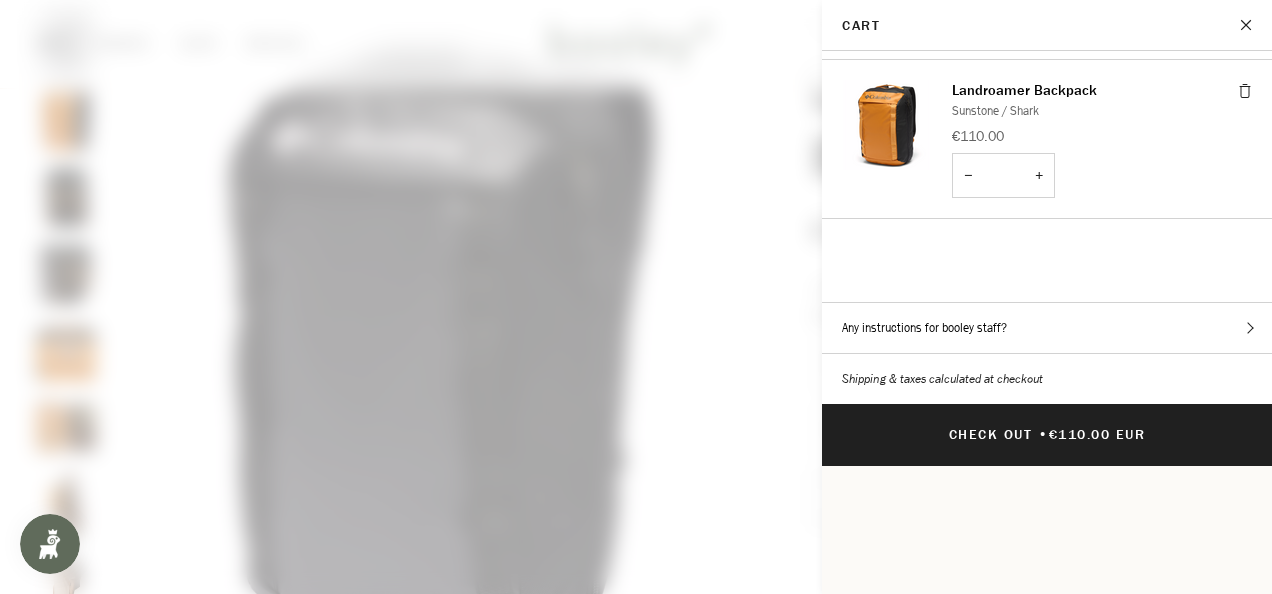 click on "Landroamer Backpack" at bounding box center (1024, 90) 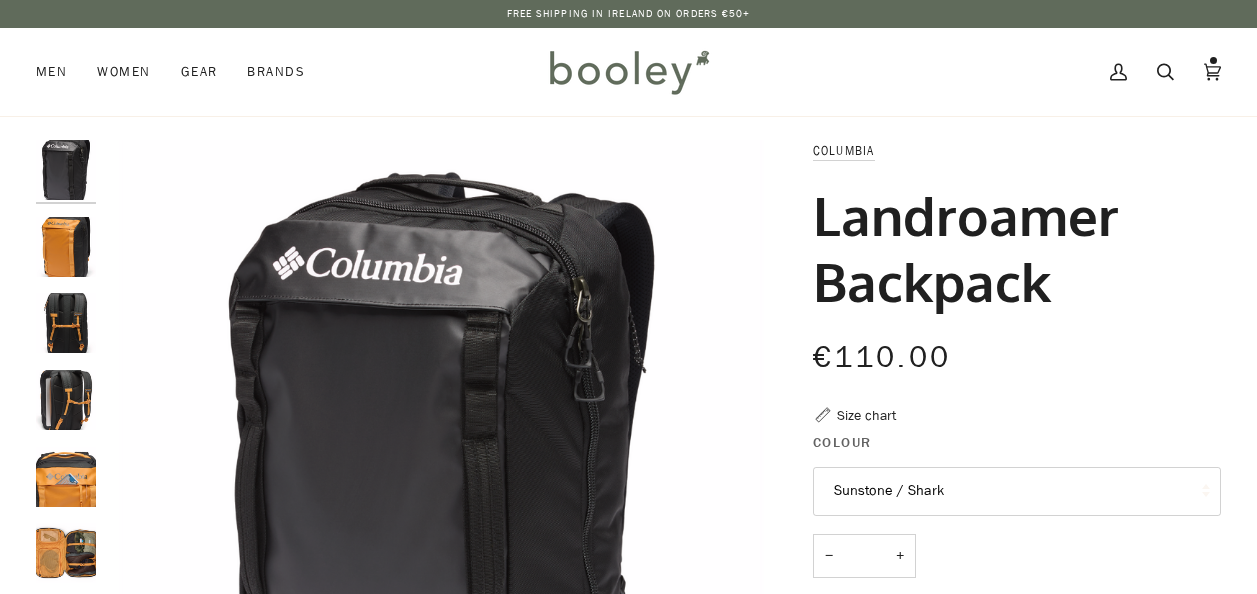 scroll, scrollTop: 0, scrollLeft: 0, axis: both 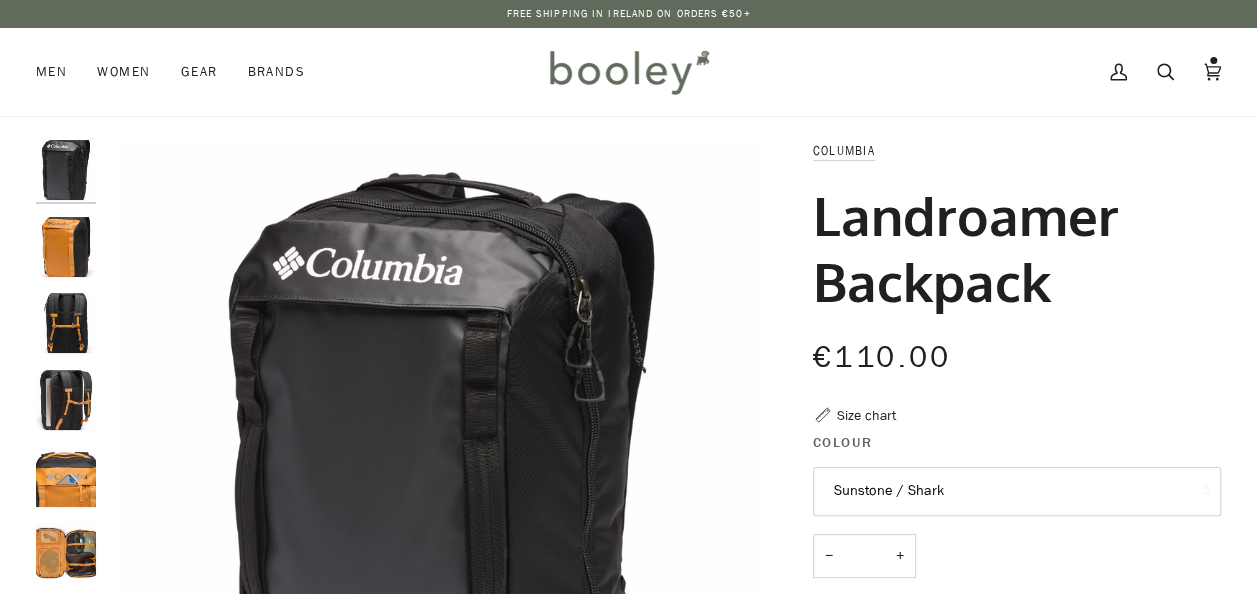 click on "Sunstone / Shark" at bounding box center [1017, 491] 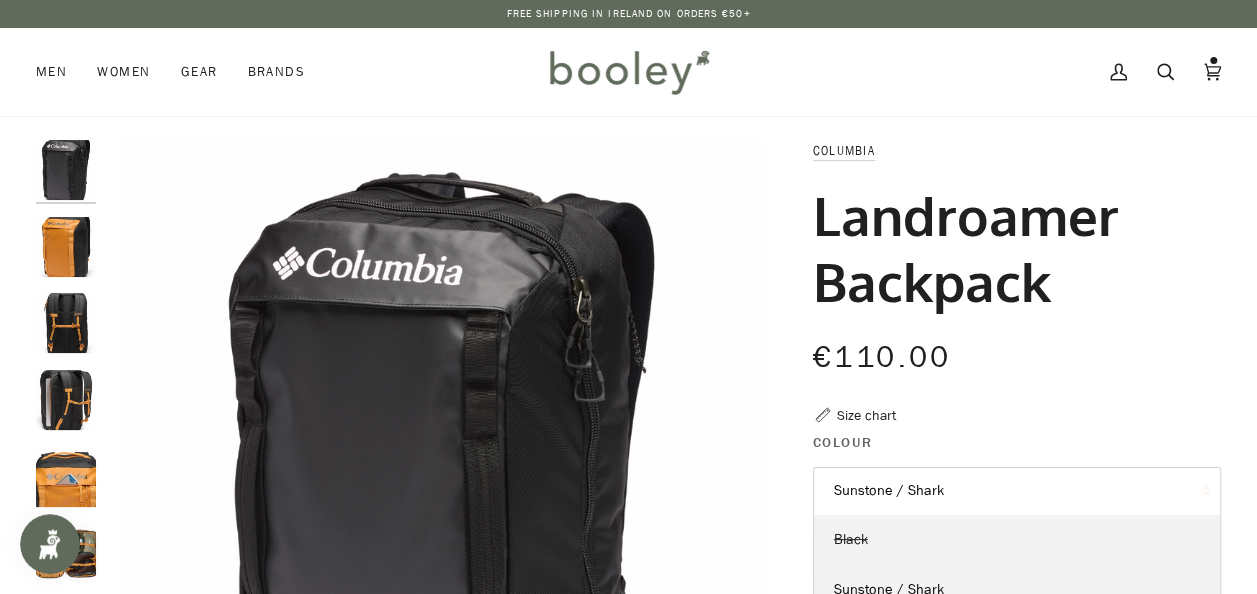 scroll, scrollTop: 0, scrollLeft: 0, axis: both 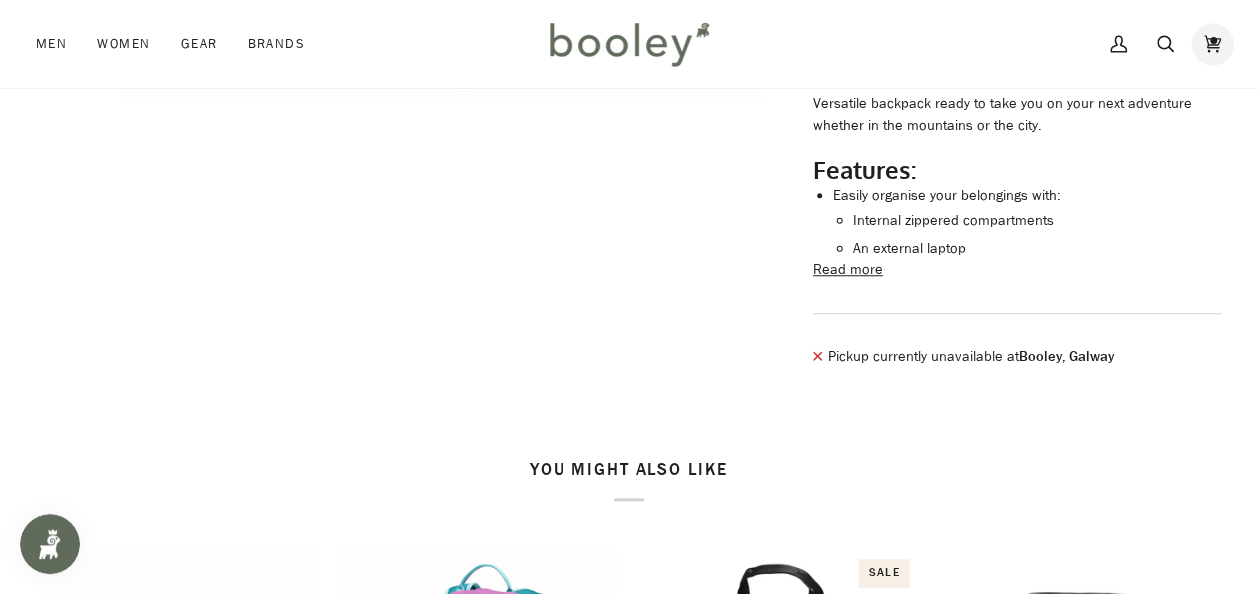 click 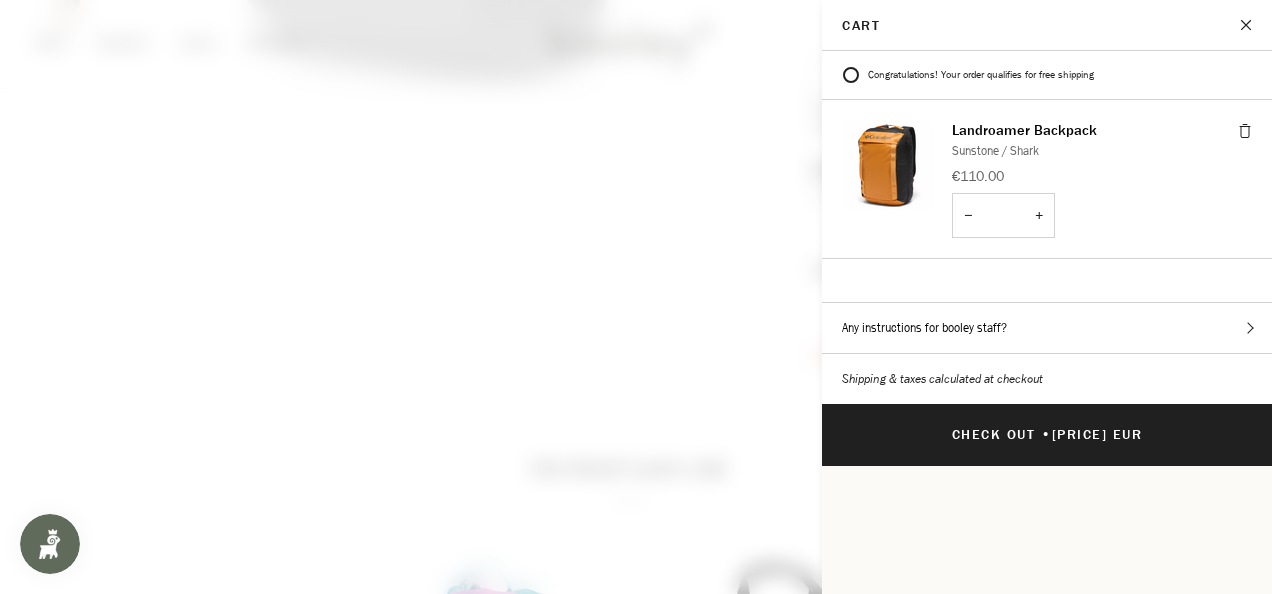 click on "−" at bounding box center [968, 215] 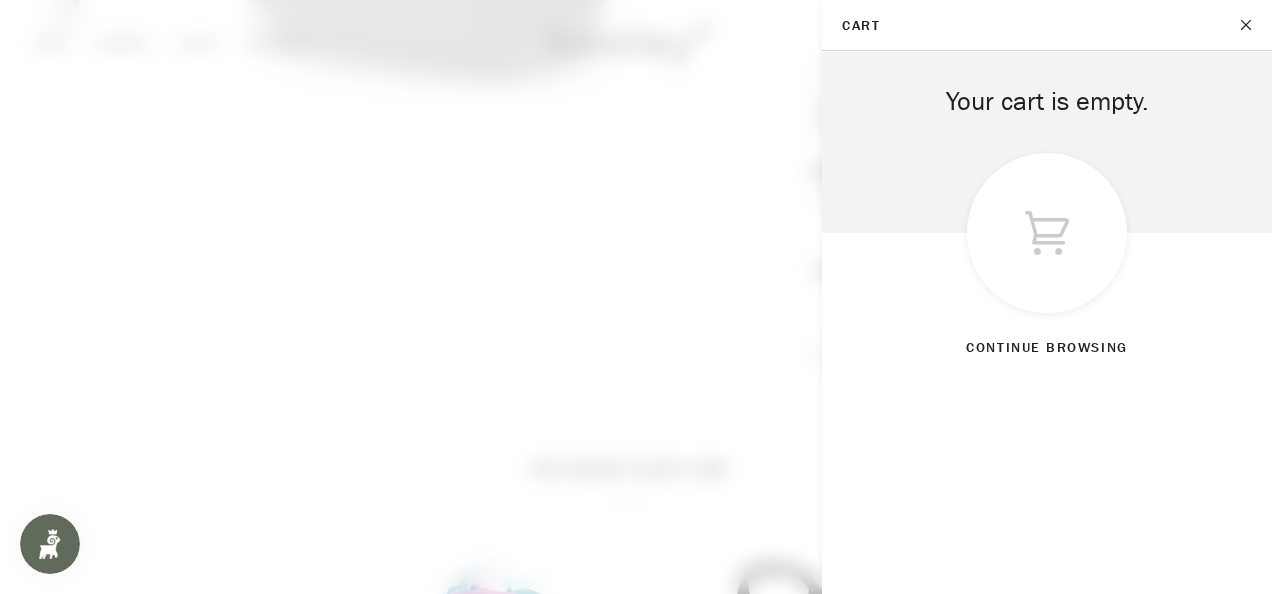 click at bounding box center (1247, 25) 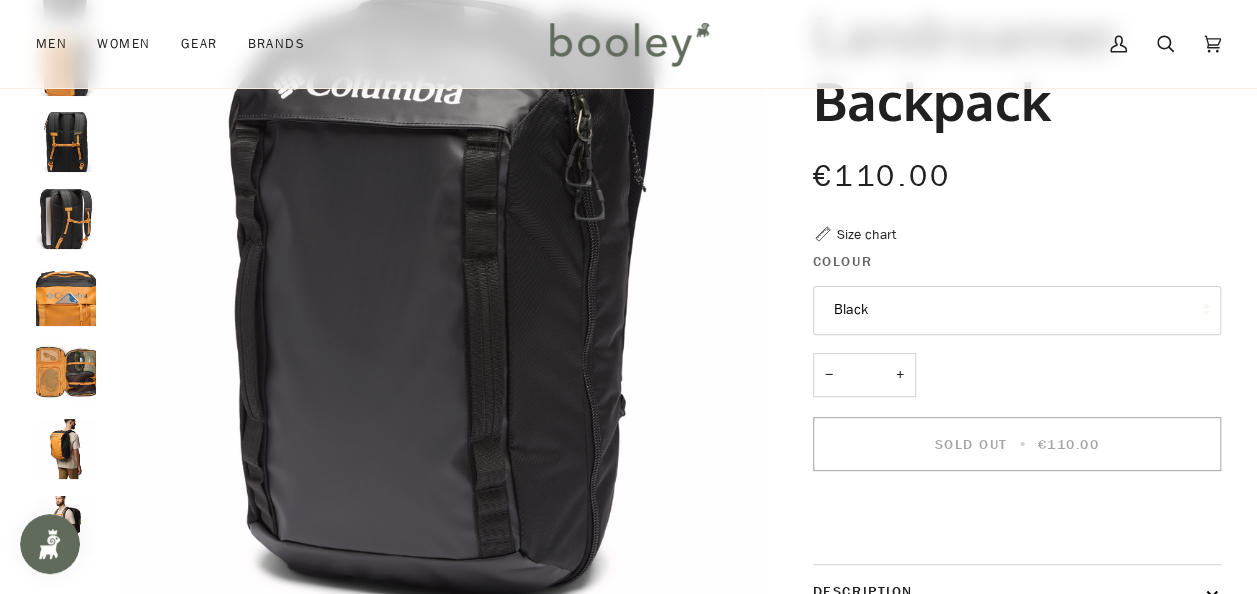 scroll, scrollTop: 178, scrollLeft: 0, axis: vertical 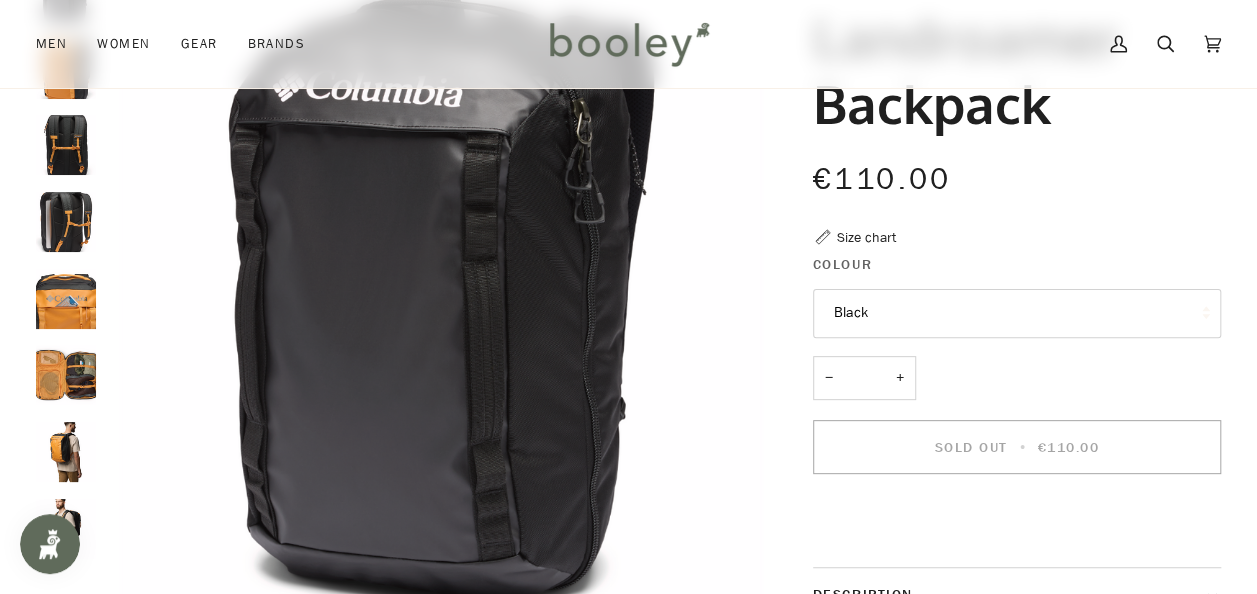 click at bounding box center [66, 299] 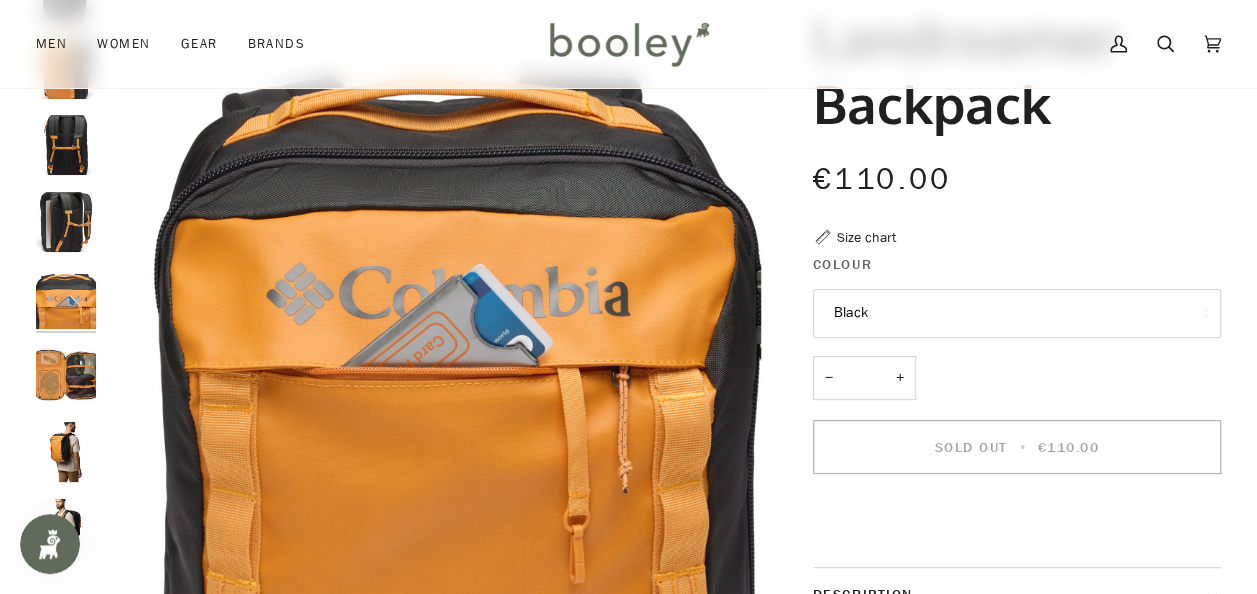 click at bounding box center (66, 222) 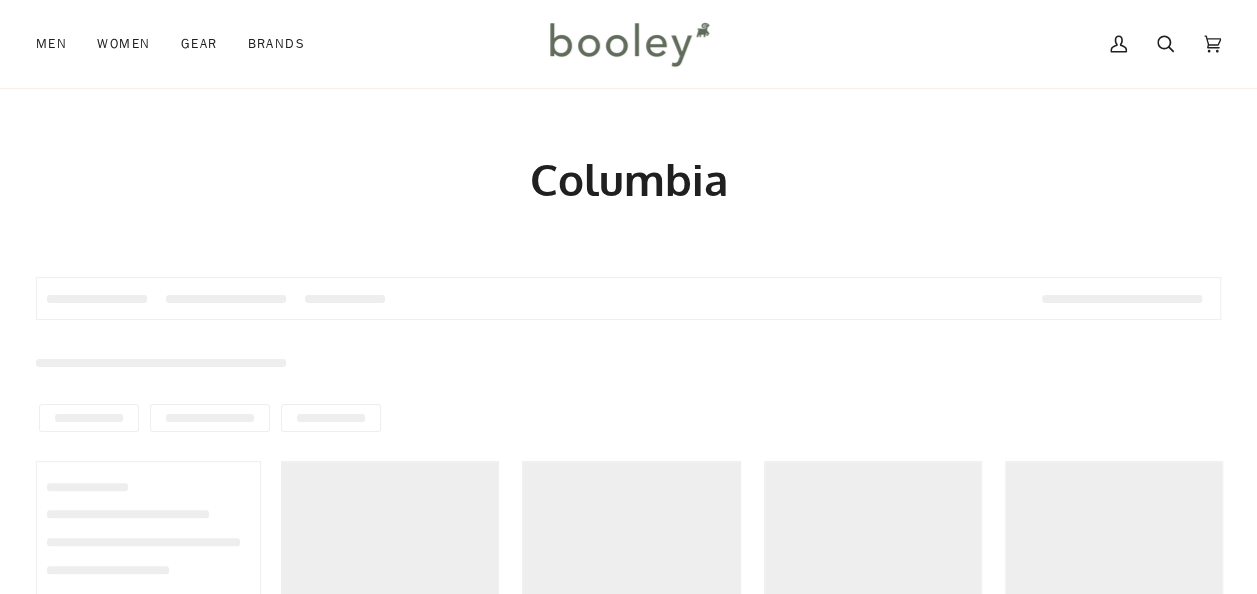 scroll, scrollTop: 511, scrollLeft: 0, axis: vertical 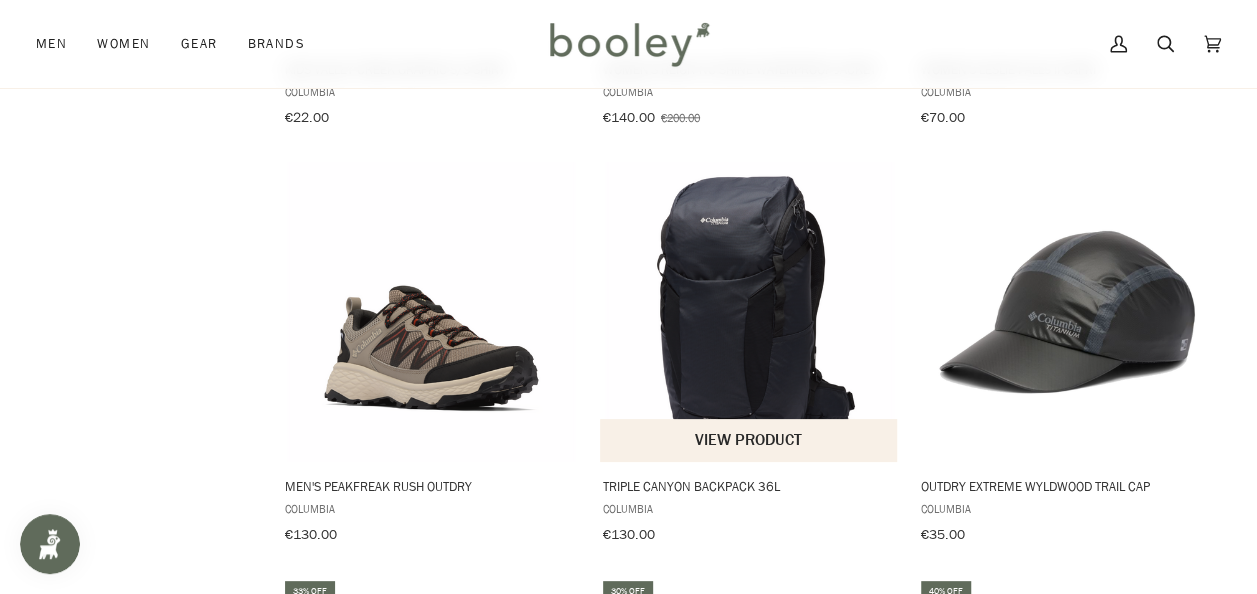 click at bounding box center (749, 311) 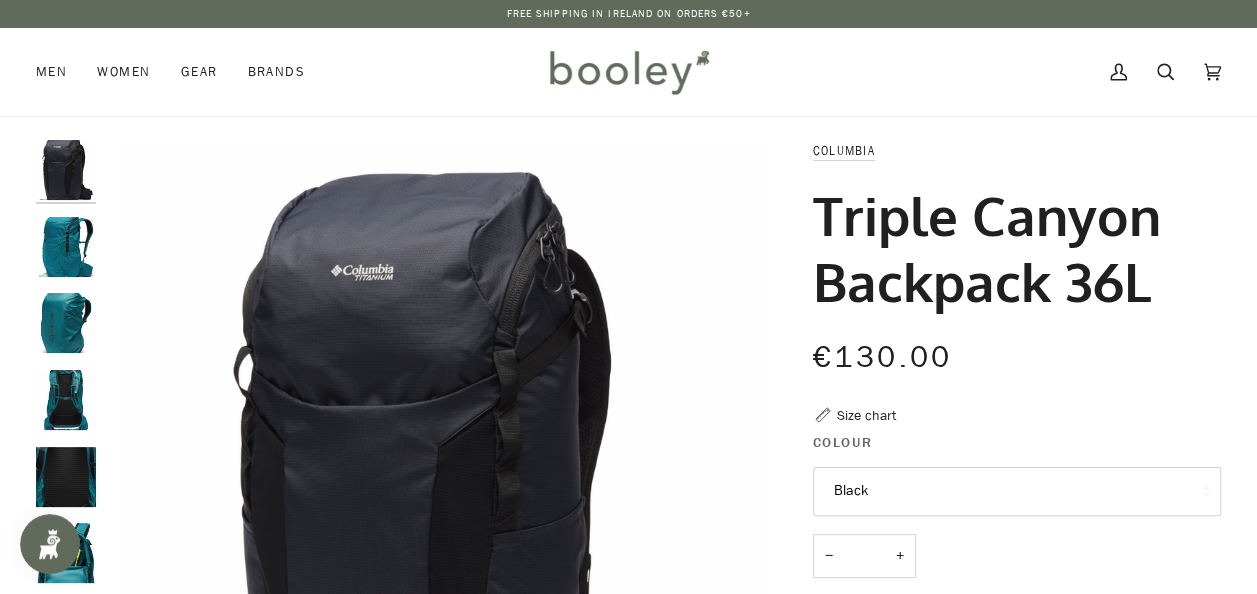 scroll, scrollTop: 0, scrollLeft: 0, axis: both 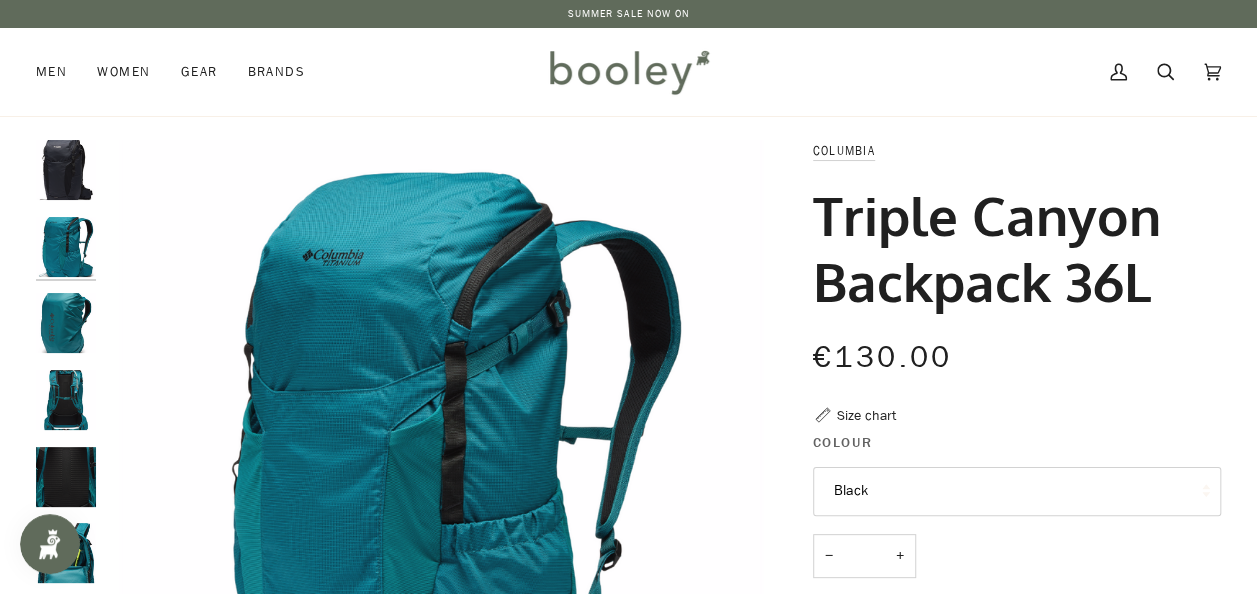 click at bounding box center (66, 400) 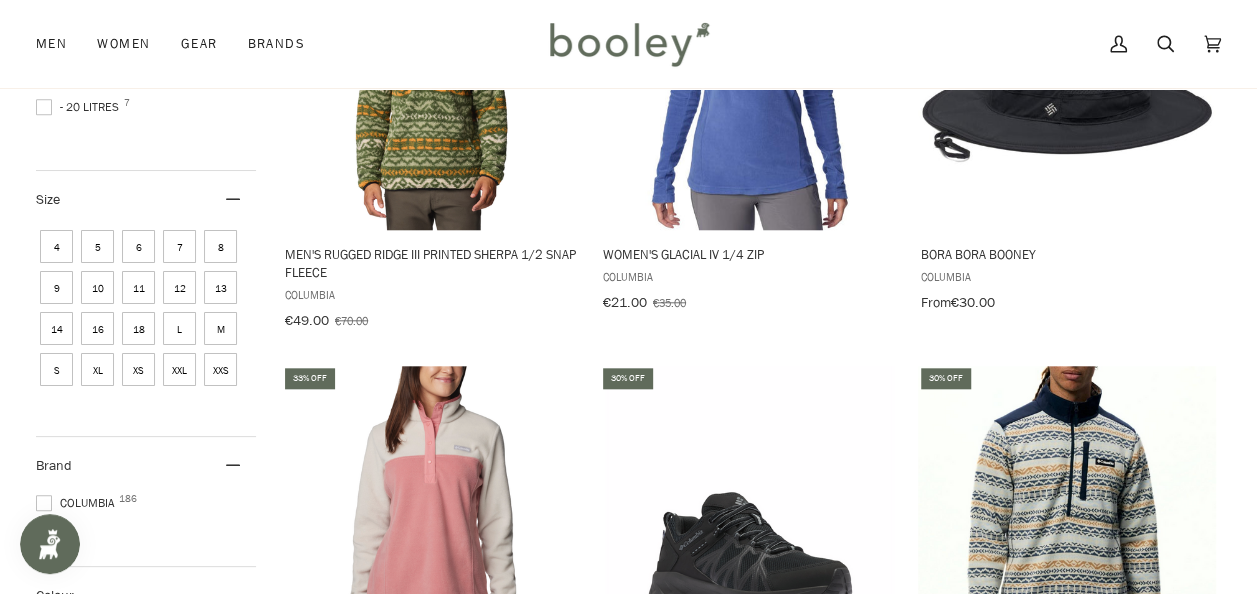scroll, scrollTop: 25321, scrollLeft: 0, axis: vertical 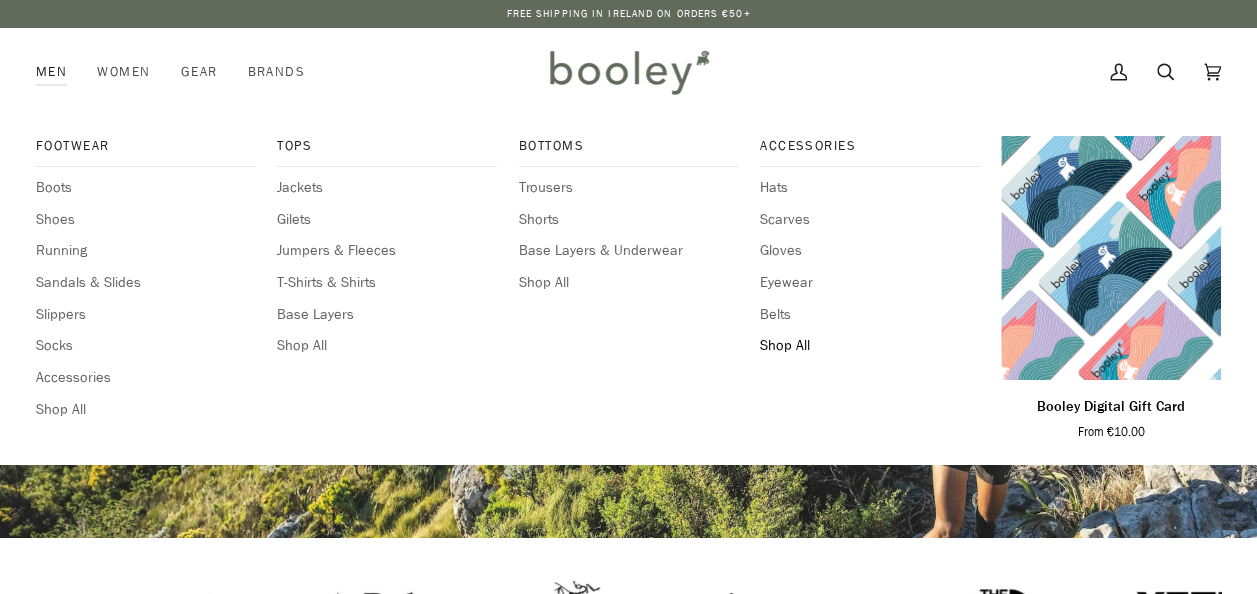 click on "Shop All" at bounding box center (870, 346) 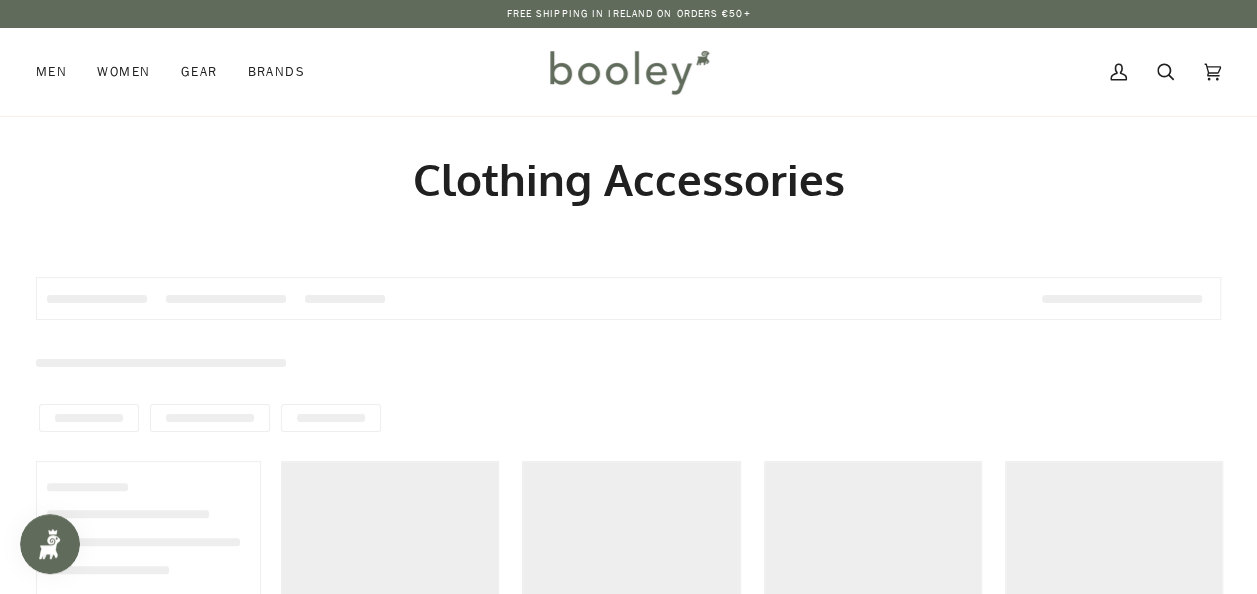 scroll, scrollTop: 0, scrollLeft: 0, axis: both 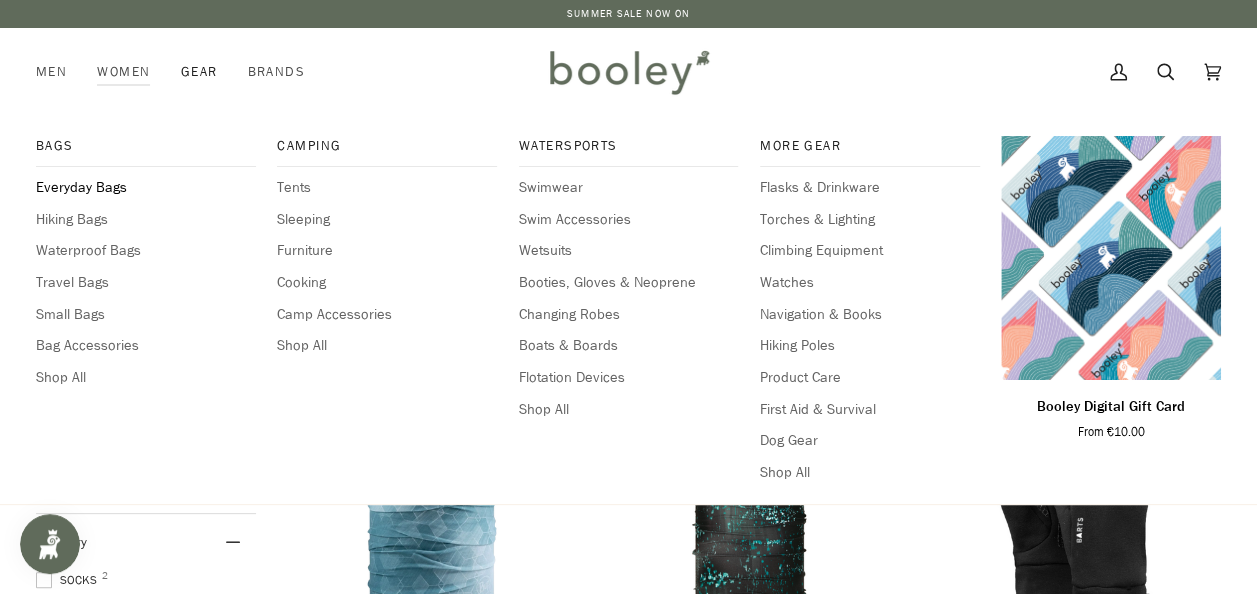 click on "Everyday Bags" at bounding box center (146, 188) 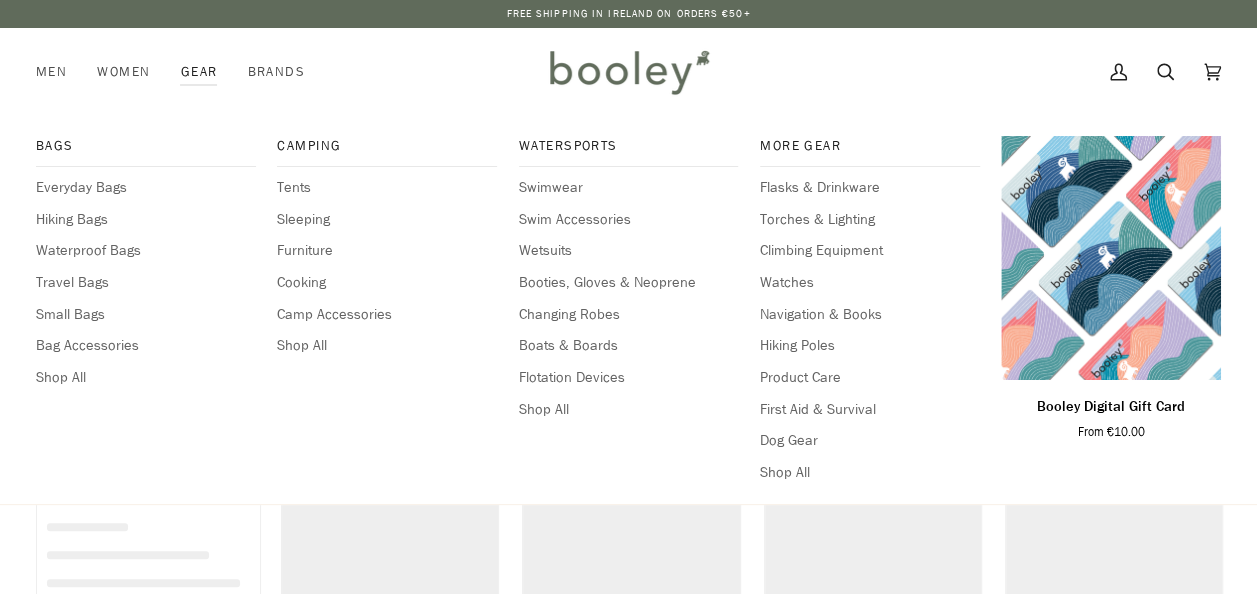 scroll, scrollTop: 0, scrollLeft: 0, axis: both 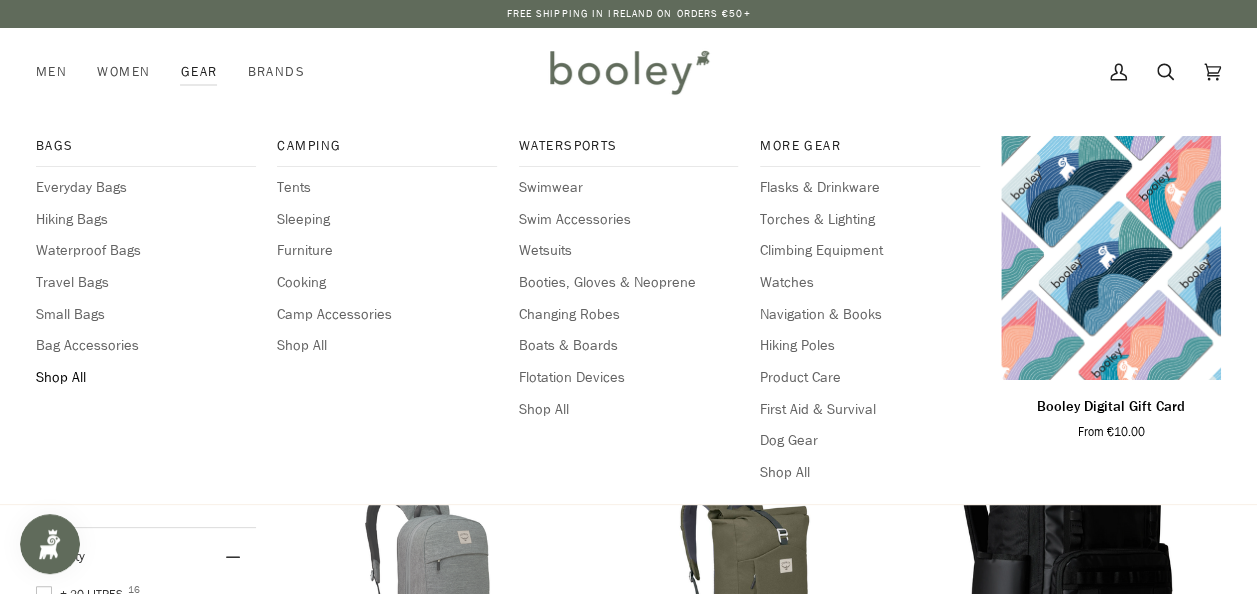 click on "Shop All" at bounding box center (146, 378) 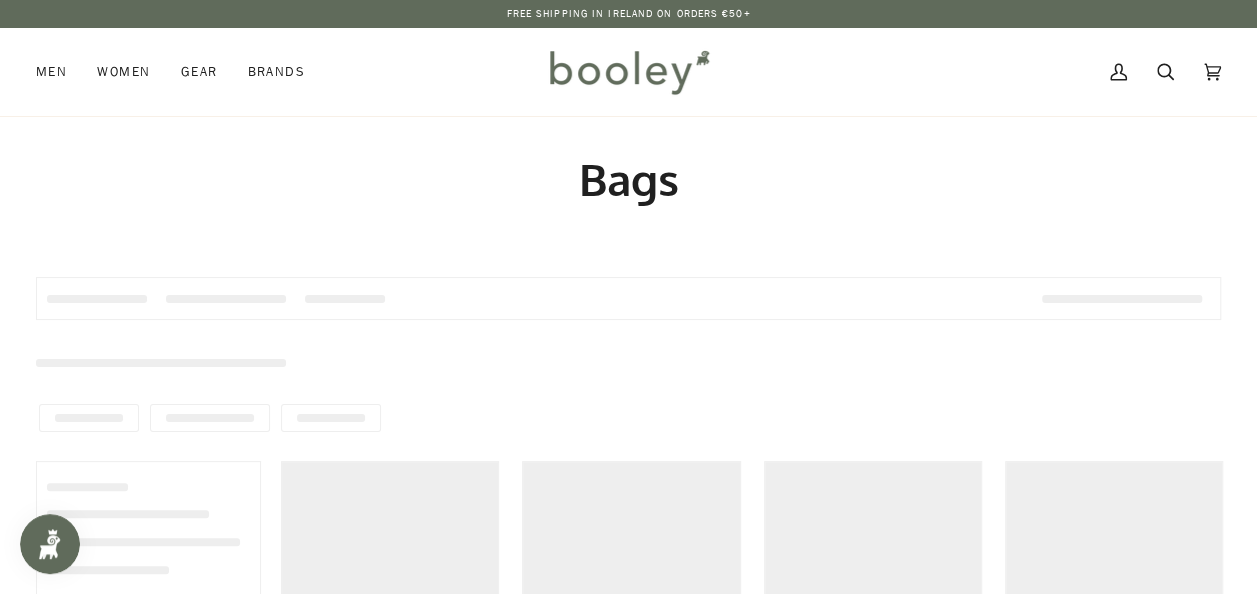 scroll, scrollTop: 0, scrollLeft: 0, axis: both 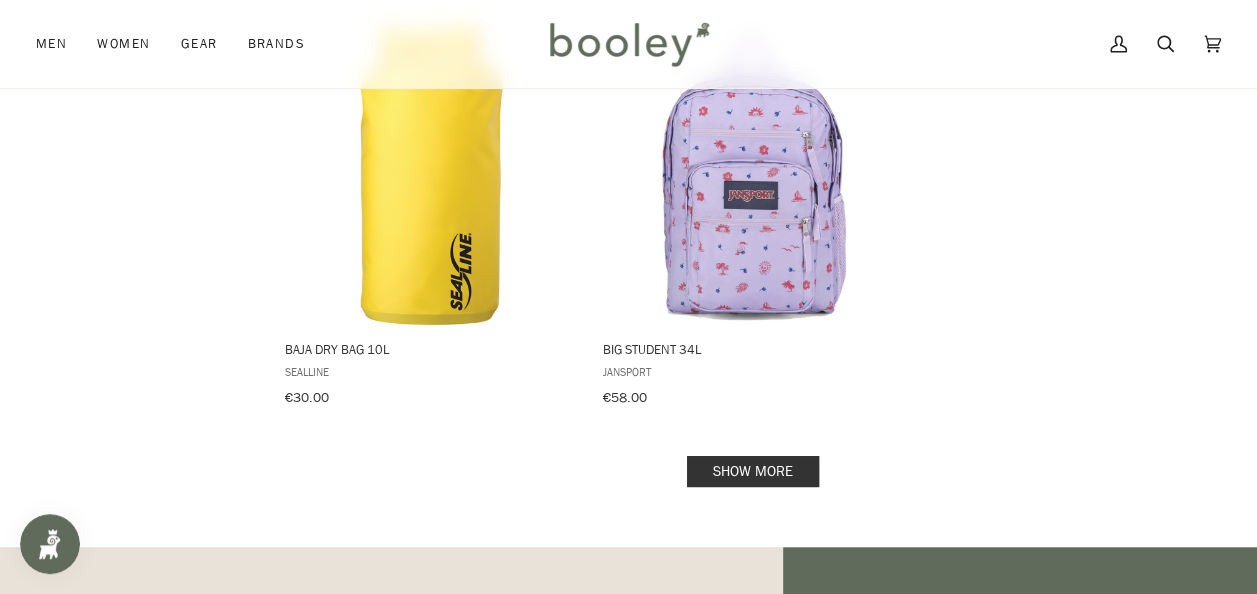 click on "Show more" at bounding box center (753, 471) 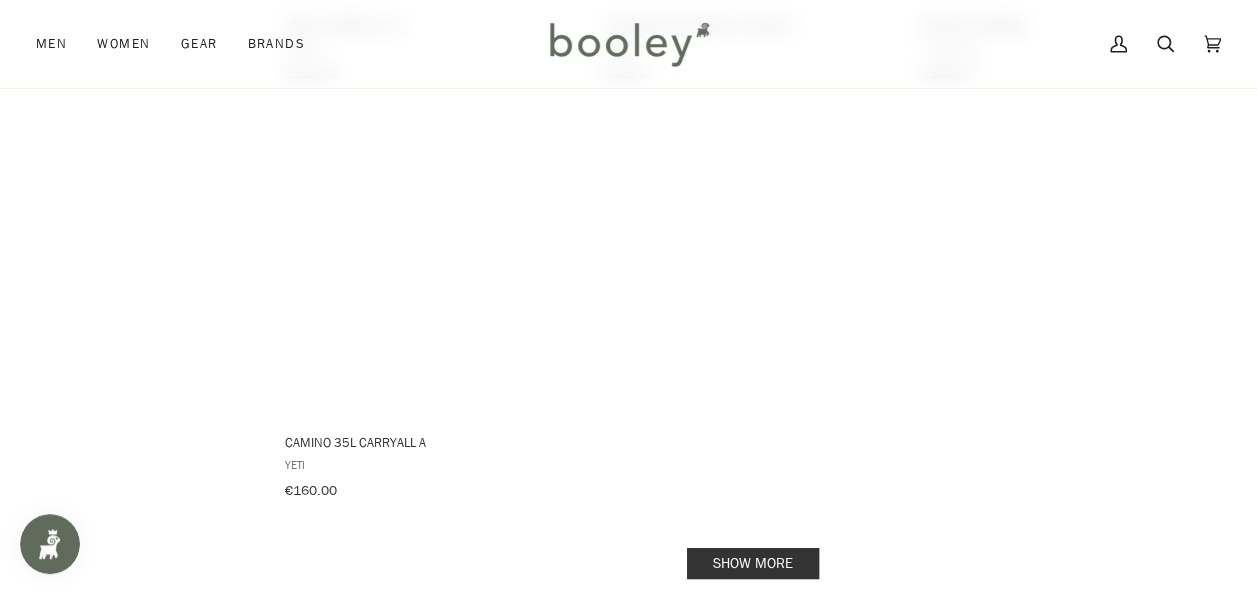 scroll, scrollTop: 5690, scrollLeft: 0, axis: vertical 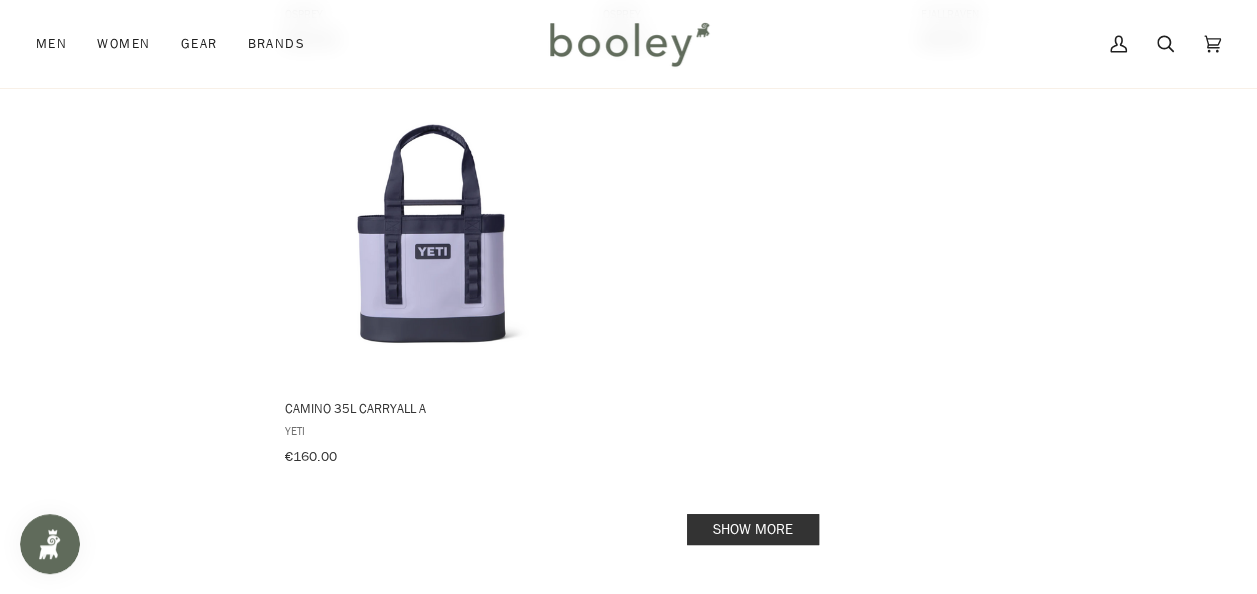 click on "Show more" at bounding box center (753, 529) 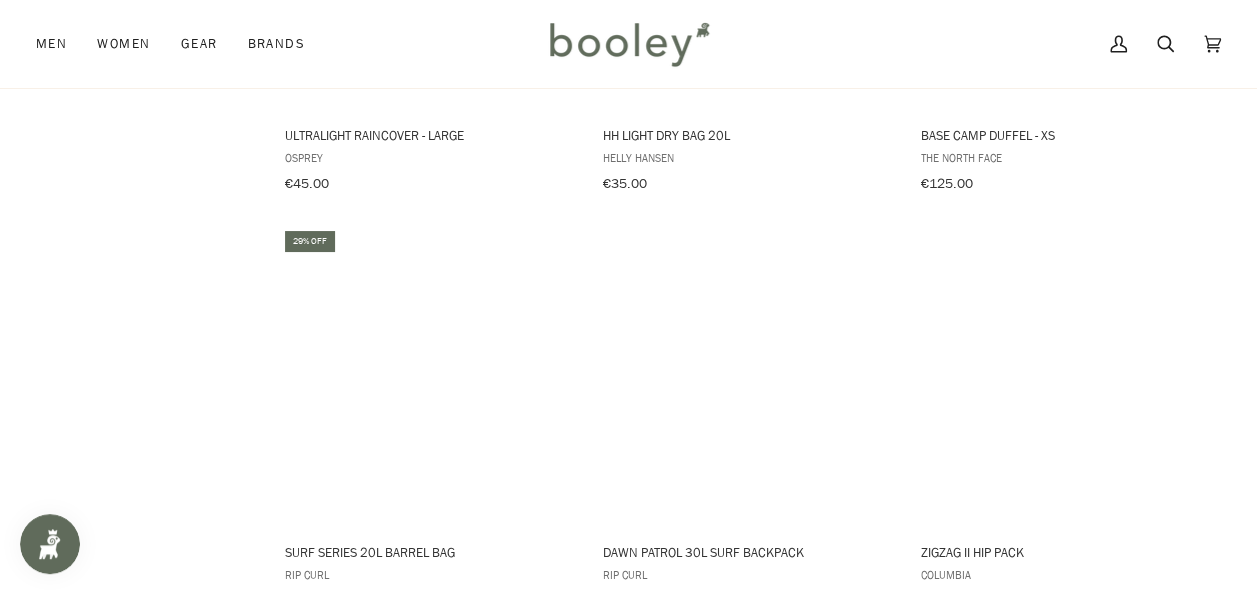 scroll, scrollTop: 6875, scrollLeft: 0, axis: vertical 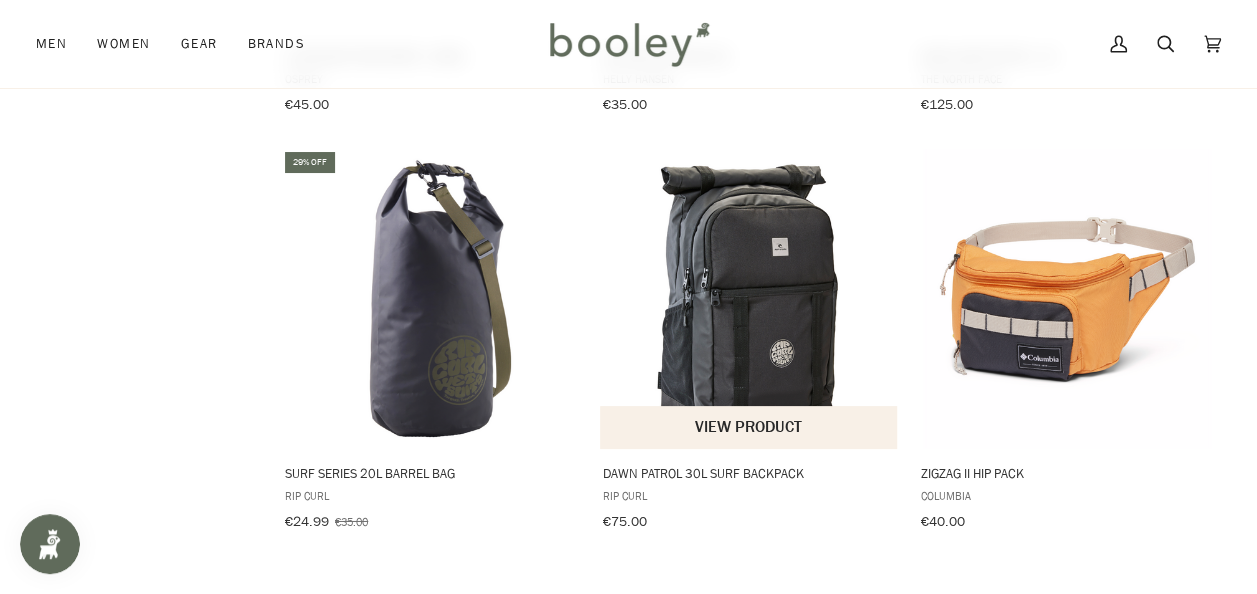 click at bounding box center (749, 298) 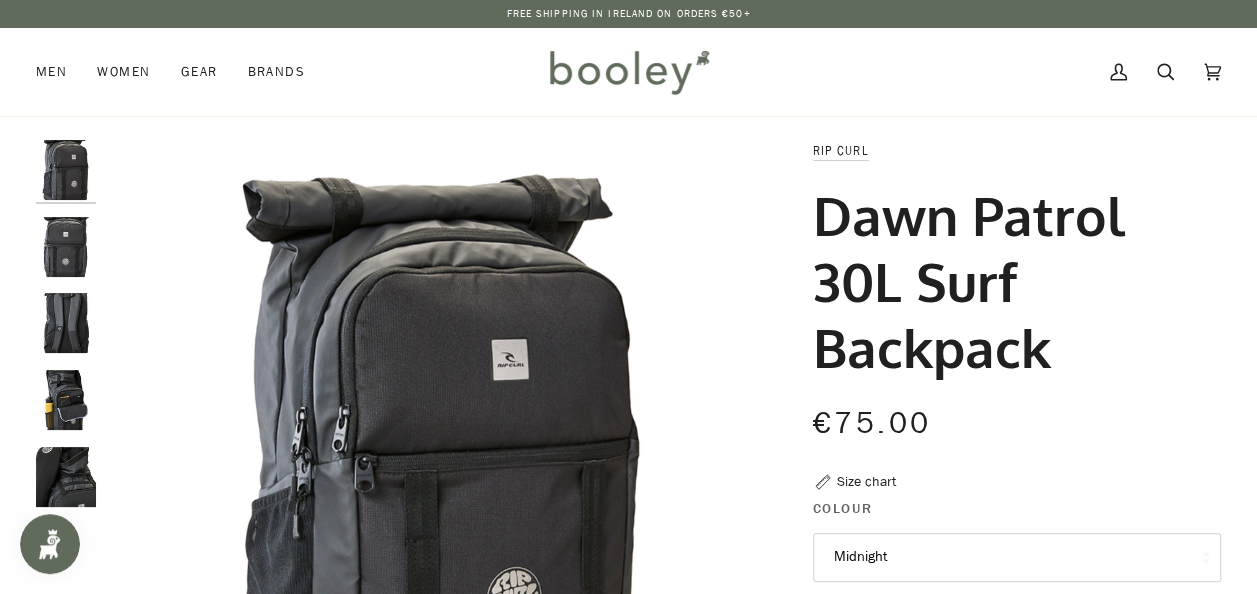 scroll, scrollTop: 0, scrollLeft: 0, axis: both 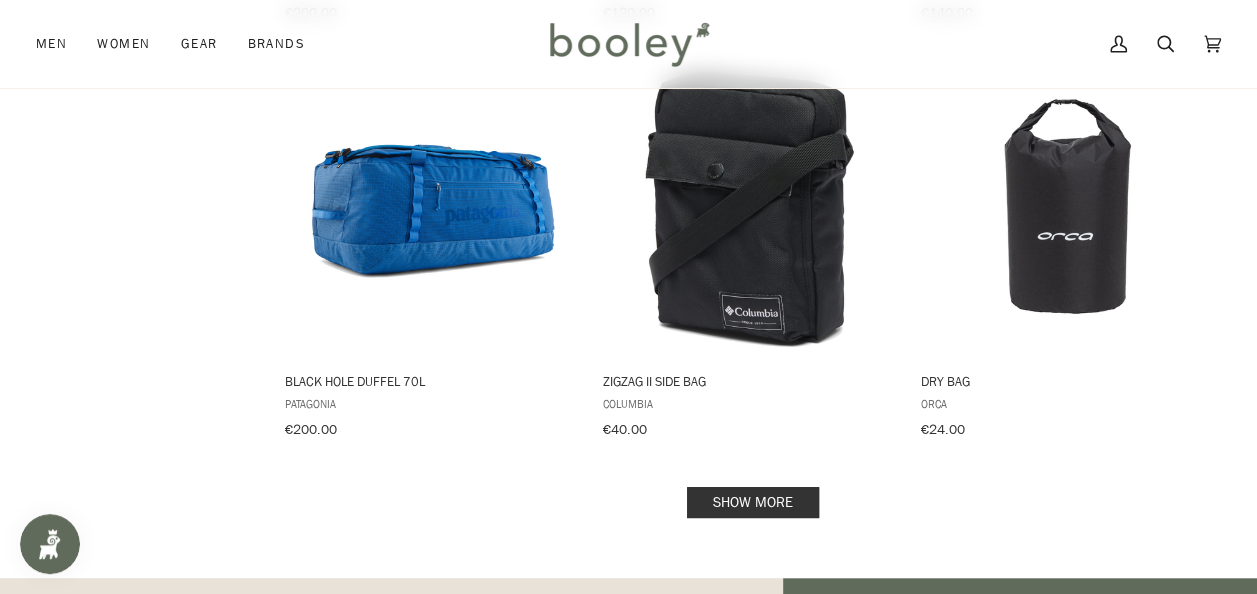 click on "Show more" at bounding box center (753, 502) 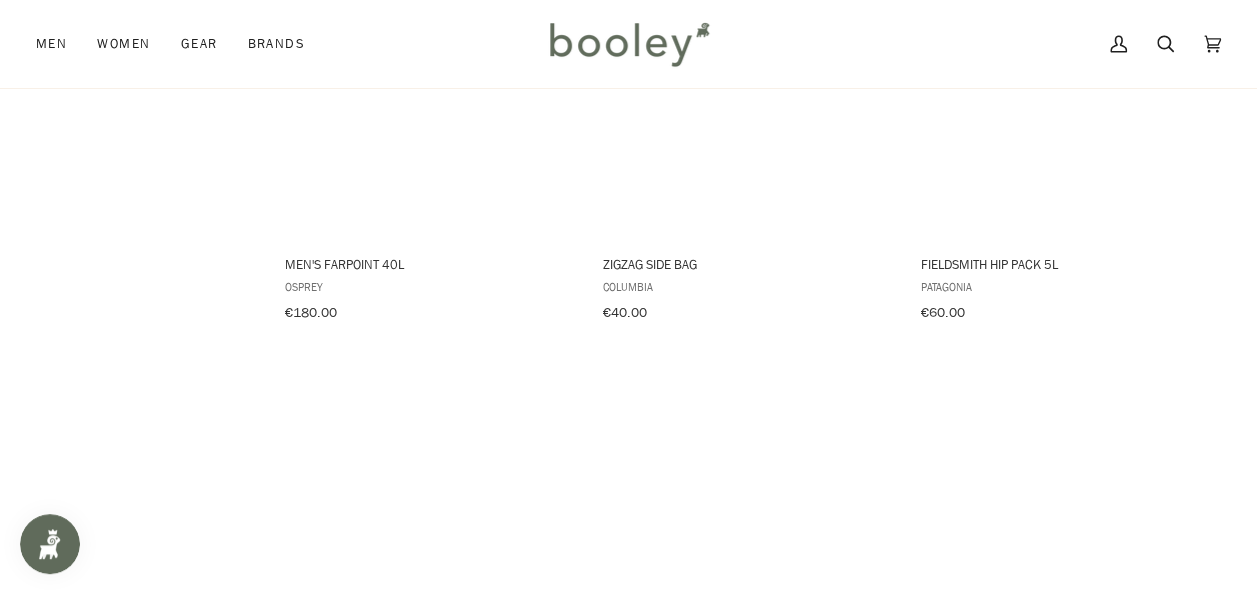 scroll, scrollTop: 8690, scrollLeft: 0, axis: vertical 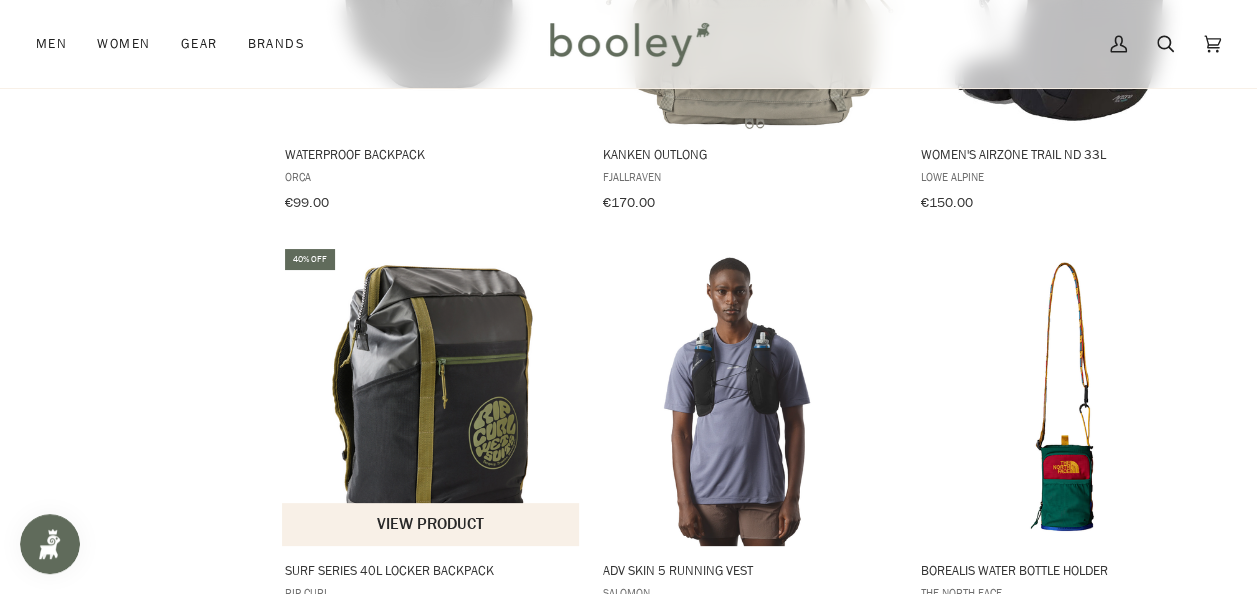 click at bounding box center (431, 396) 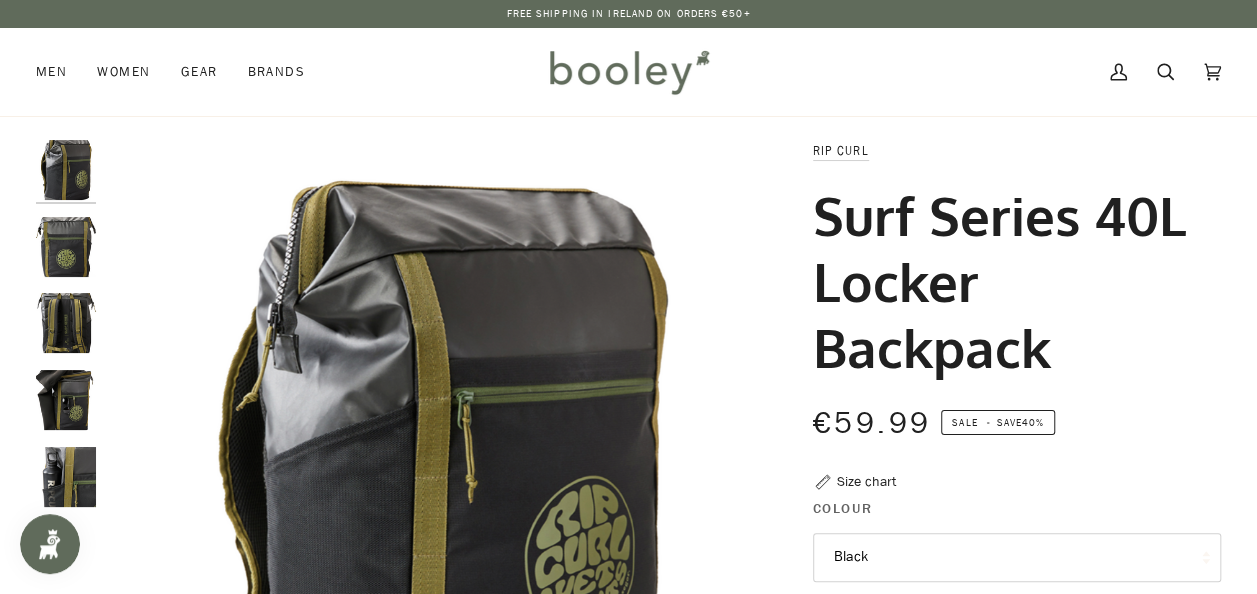 scroll, scrollTop: 0, scrollLeft: 0, axis: both 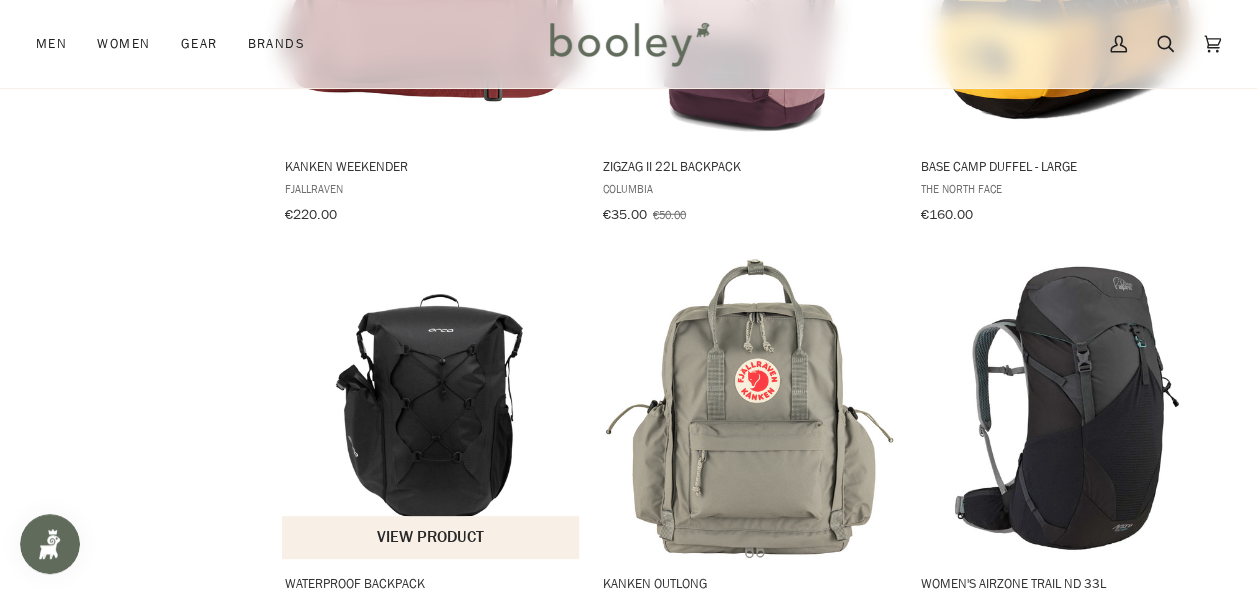 click at bounding box center (431, 408) 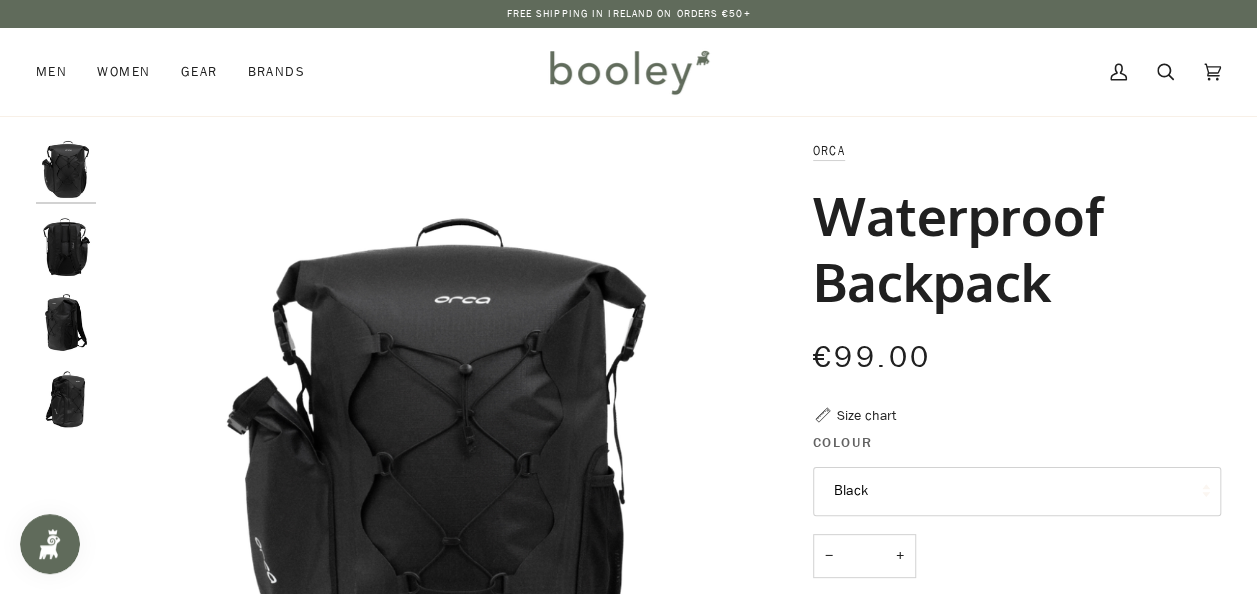 scroll, scrollTop: 0, scrollLeft: 0, axis: both 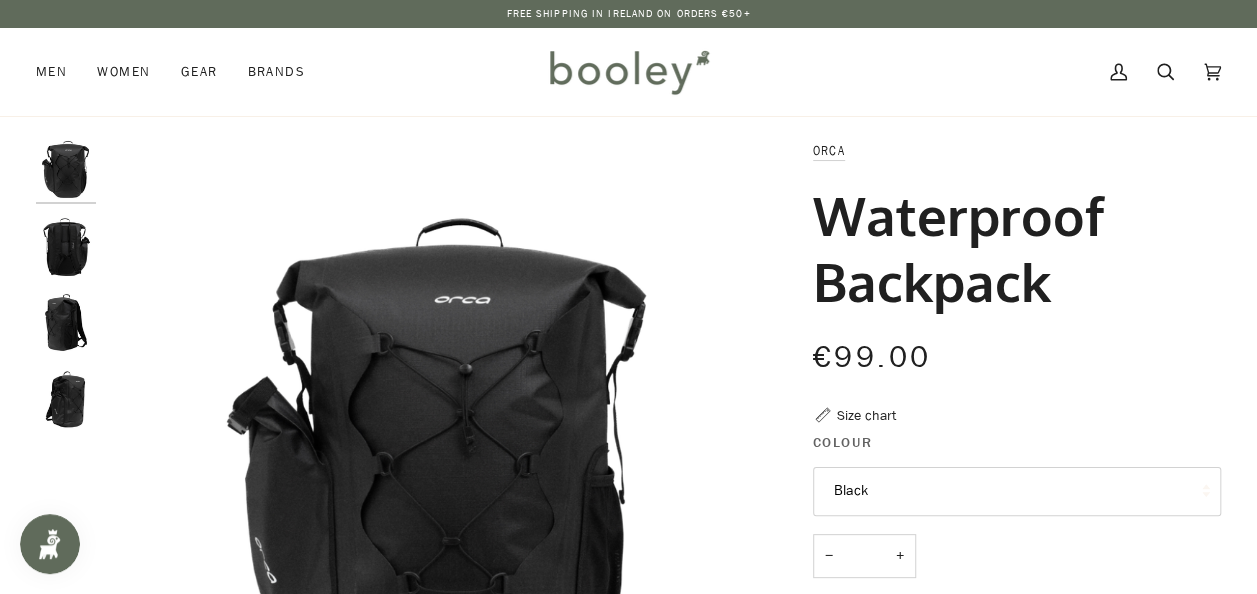 click at bounding box center (66, 247) 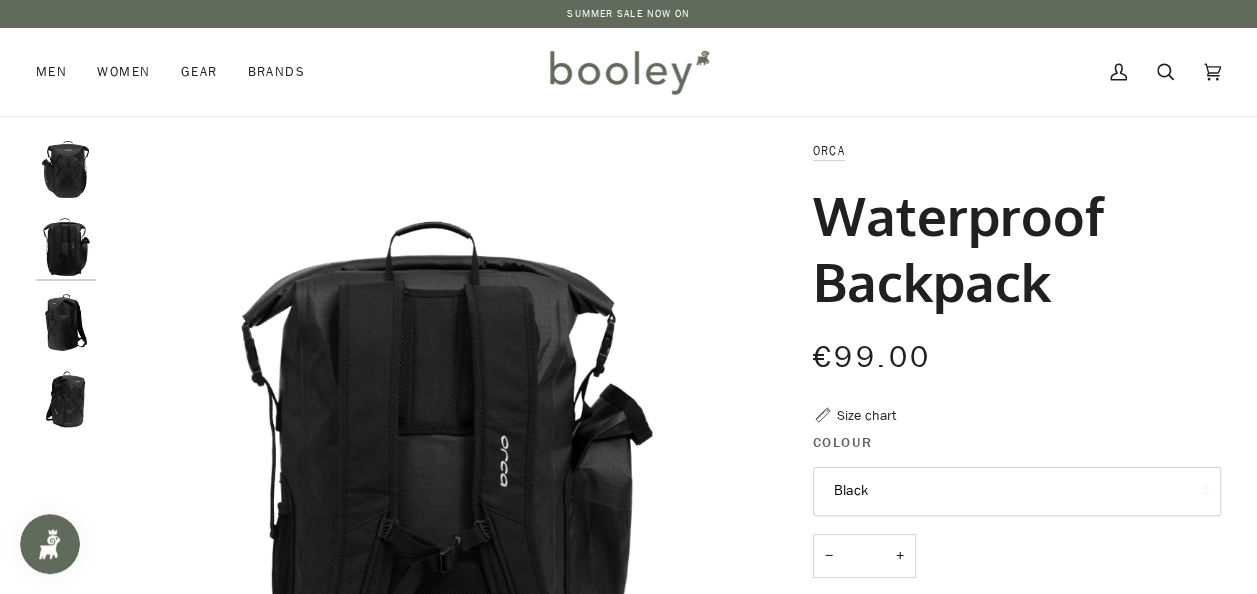 click at bounding box center [66, 323] 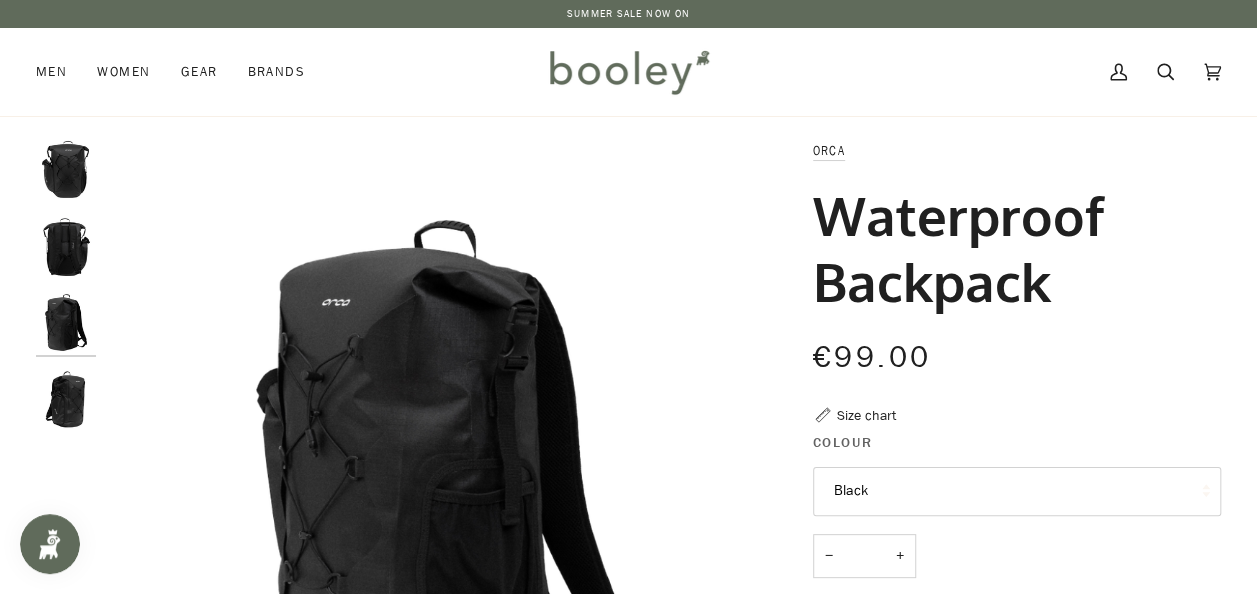 click at bounding box center [66, 400] 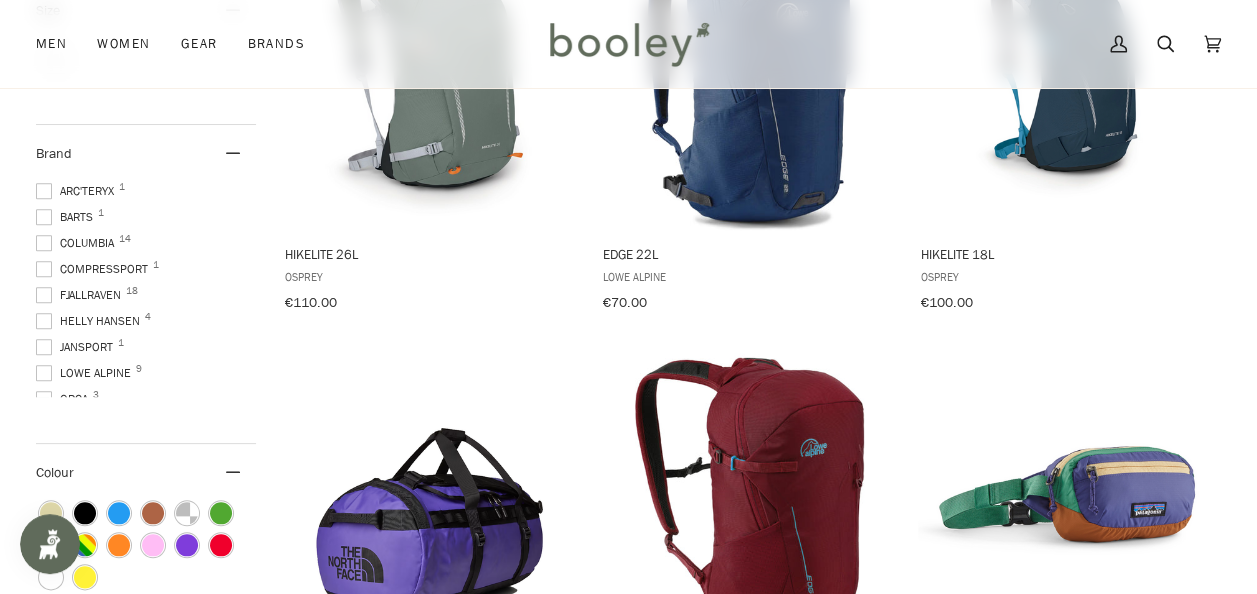 scroll, scrollTop: 11564, scrollLeft: 0, axis: vertical 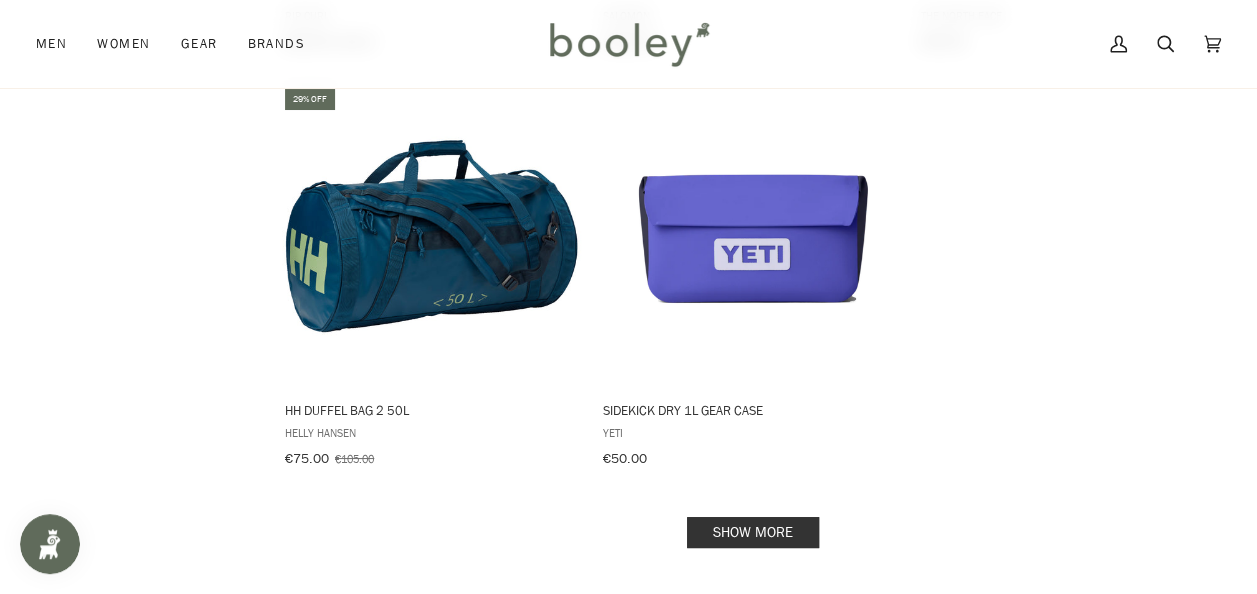 click on "Show more" at bounding box center (753, 532) 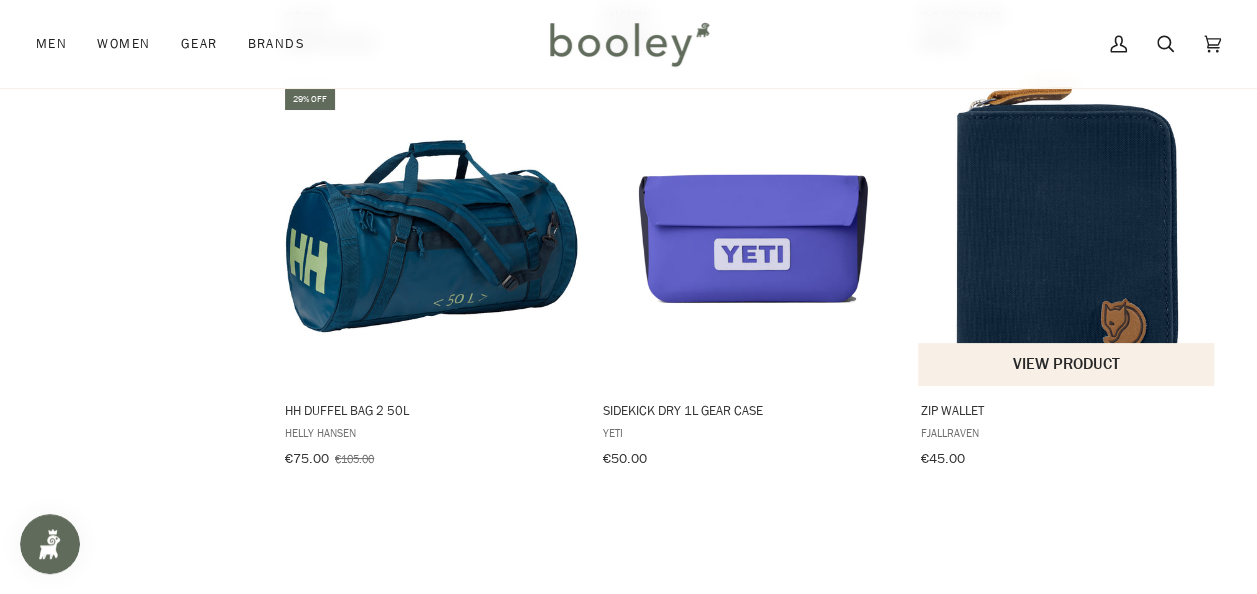 click at bounding box center (1067, 236) 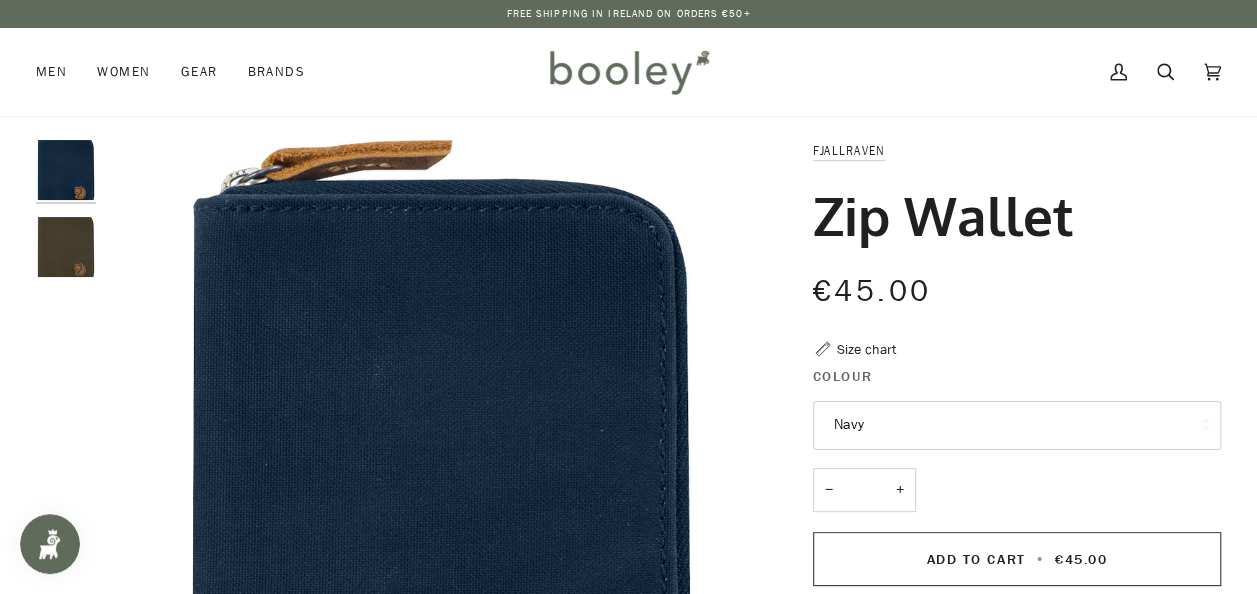 scroll, scrollTop: 0, scrollLeft: 0, axis: both 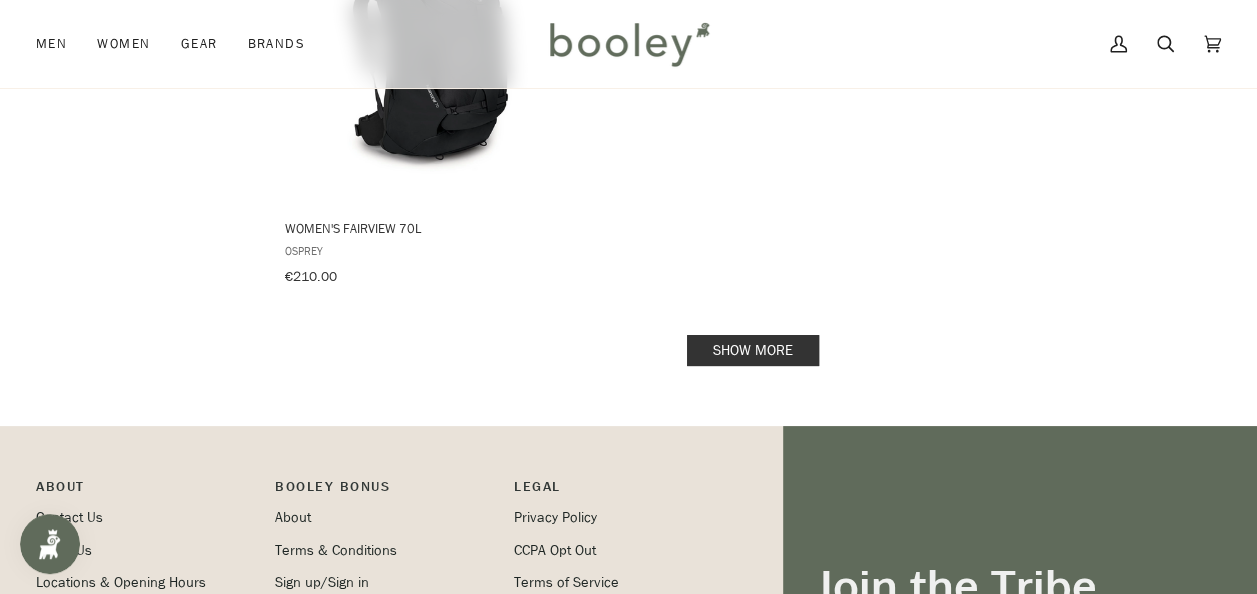click on "Show more" at bounding box center [753, 350] 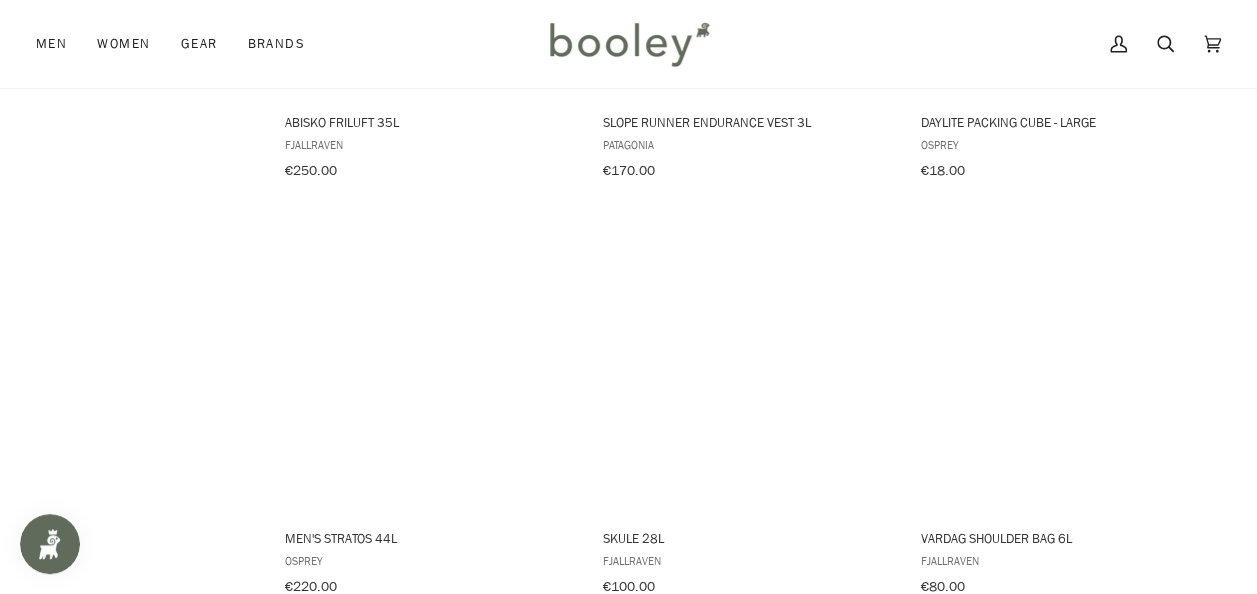 scroll, scrollTop: 15078, scrollLeft: 0, axis: vertical 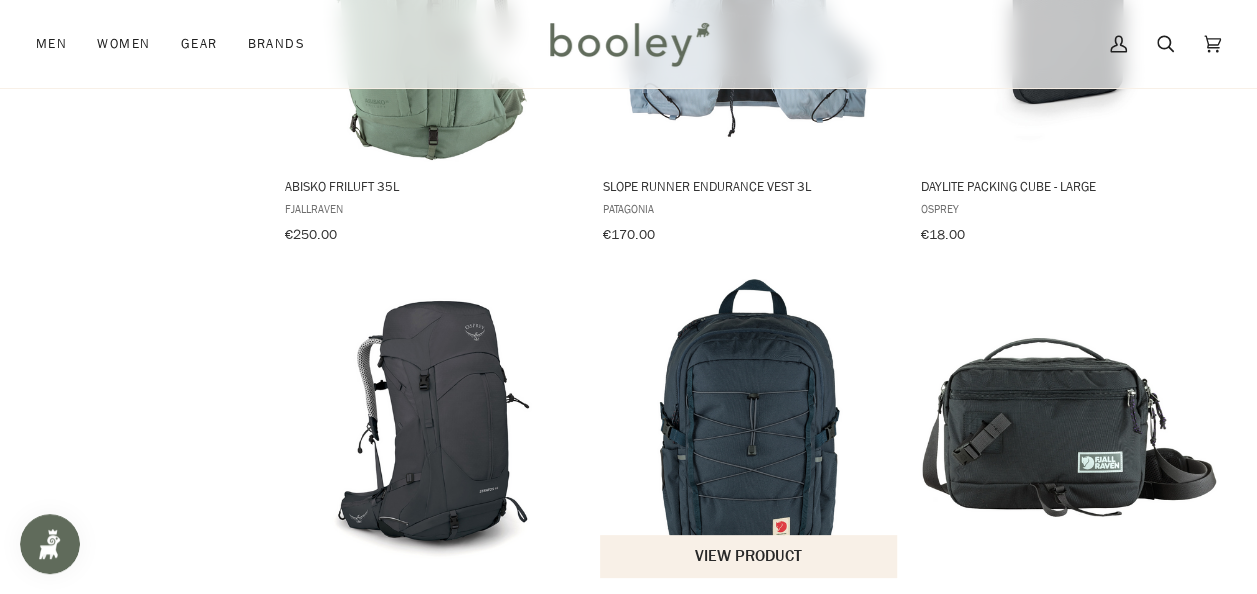 click at bounding box center [749, 428] 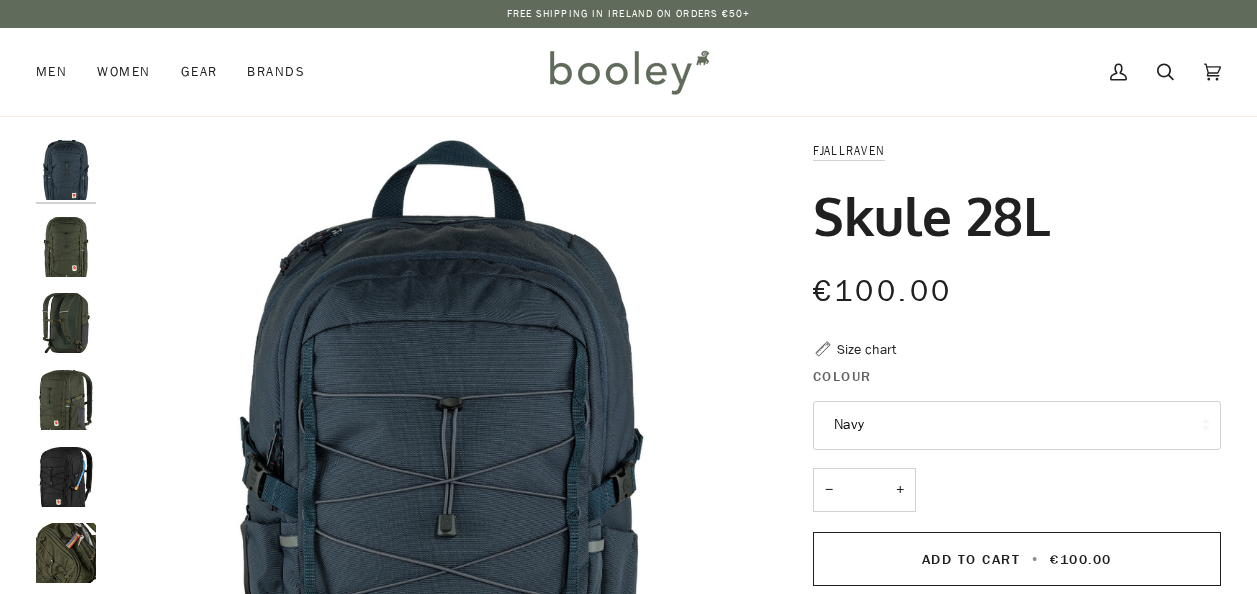 scroll, scrollTop: 0, scrollLeft: 0, axis: both 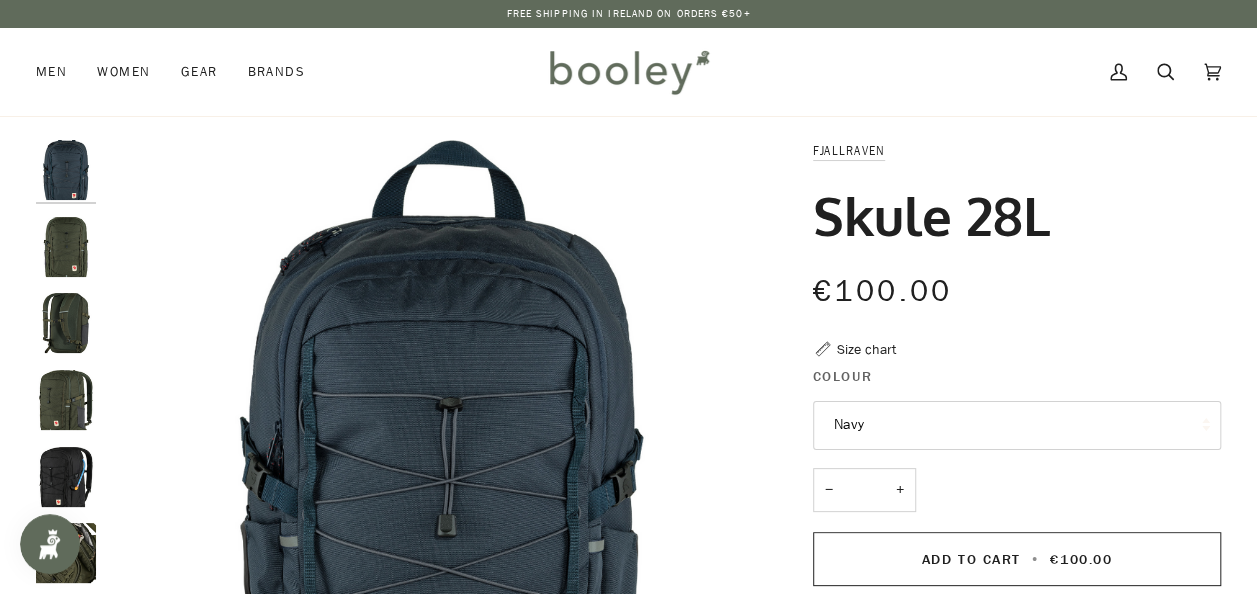 click at bounding box center (66, 247) 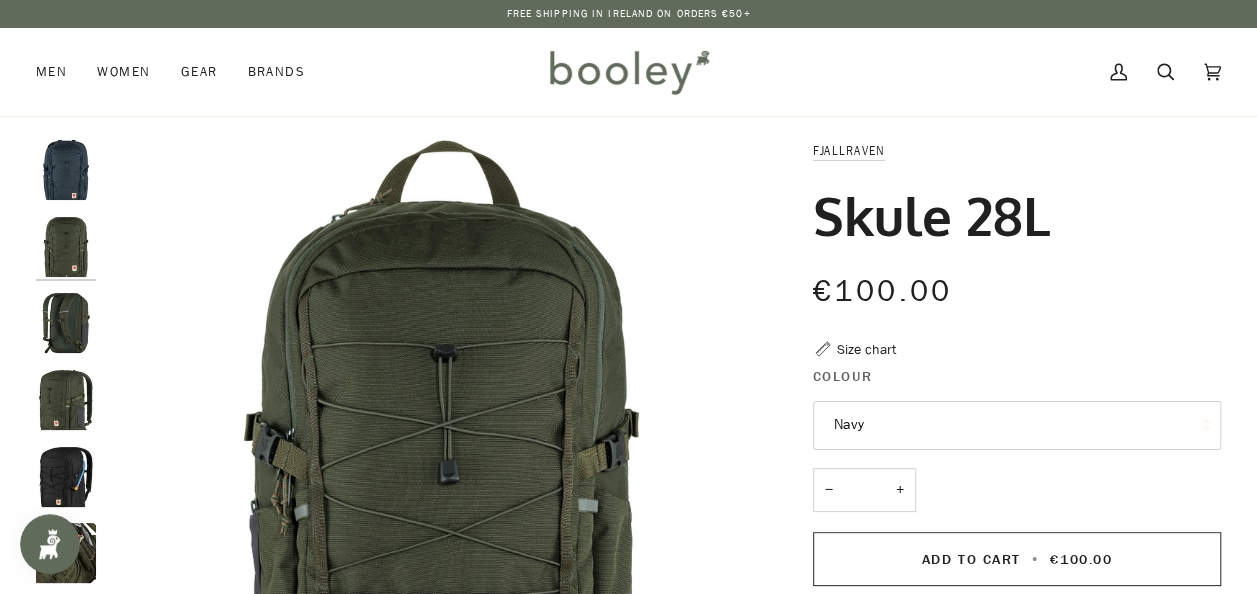 click at bounding box center [66, 323] 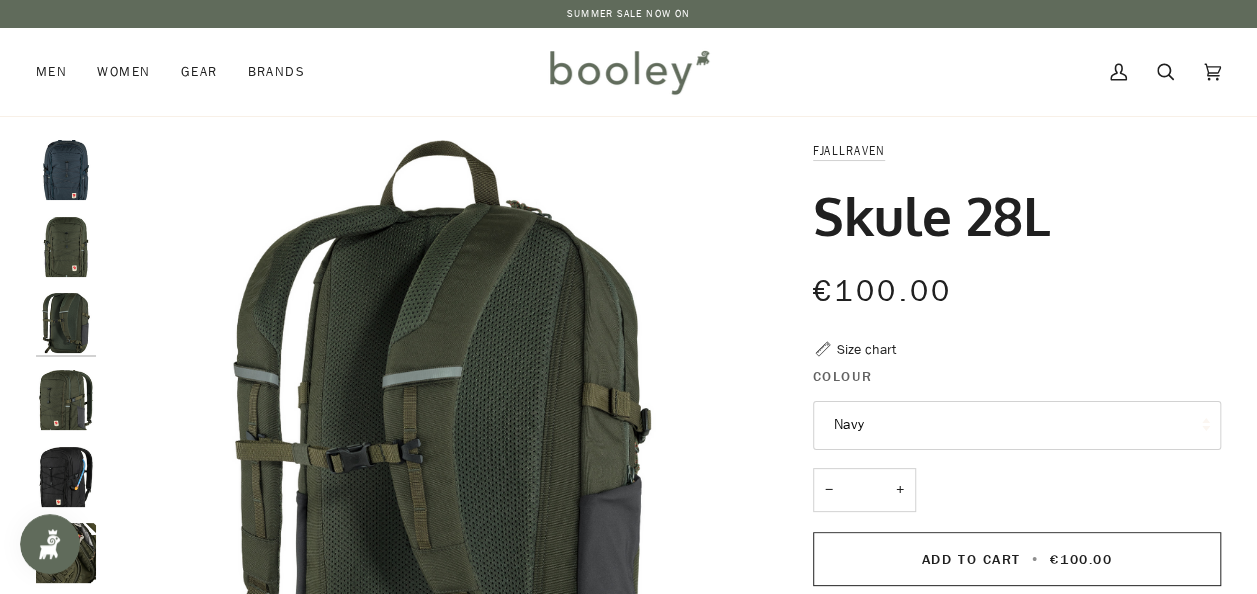 click at bounding box center (66, 477) 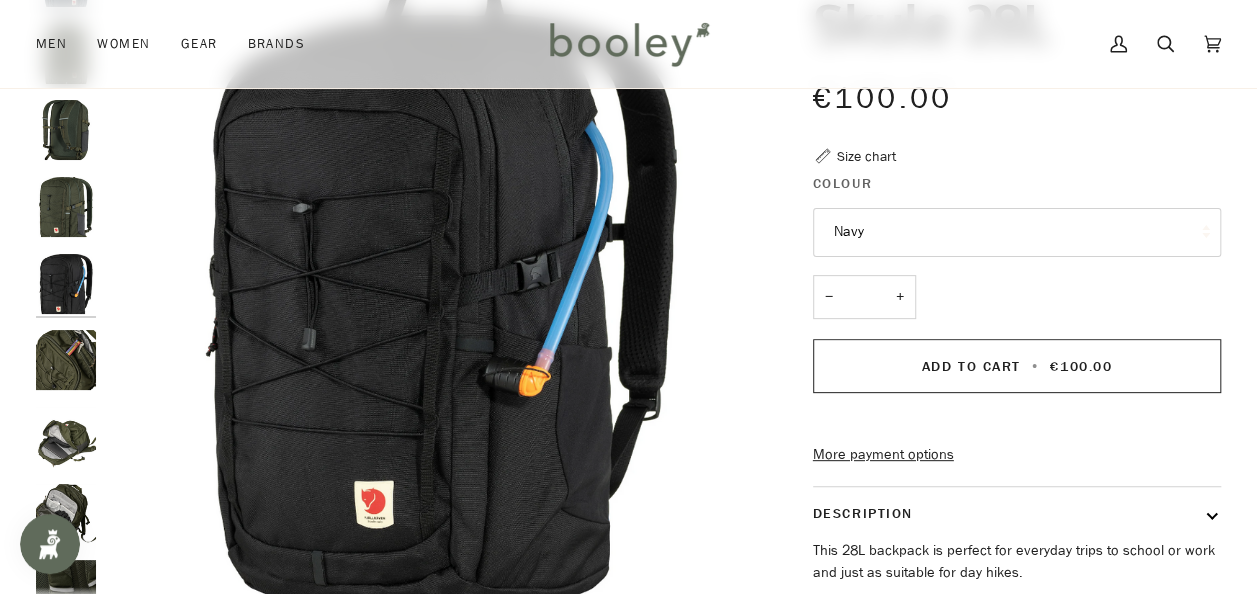 scroll, scrollTop: 212, scrollLeft: 0, axis: vertical 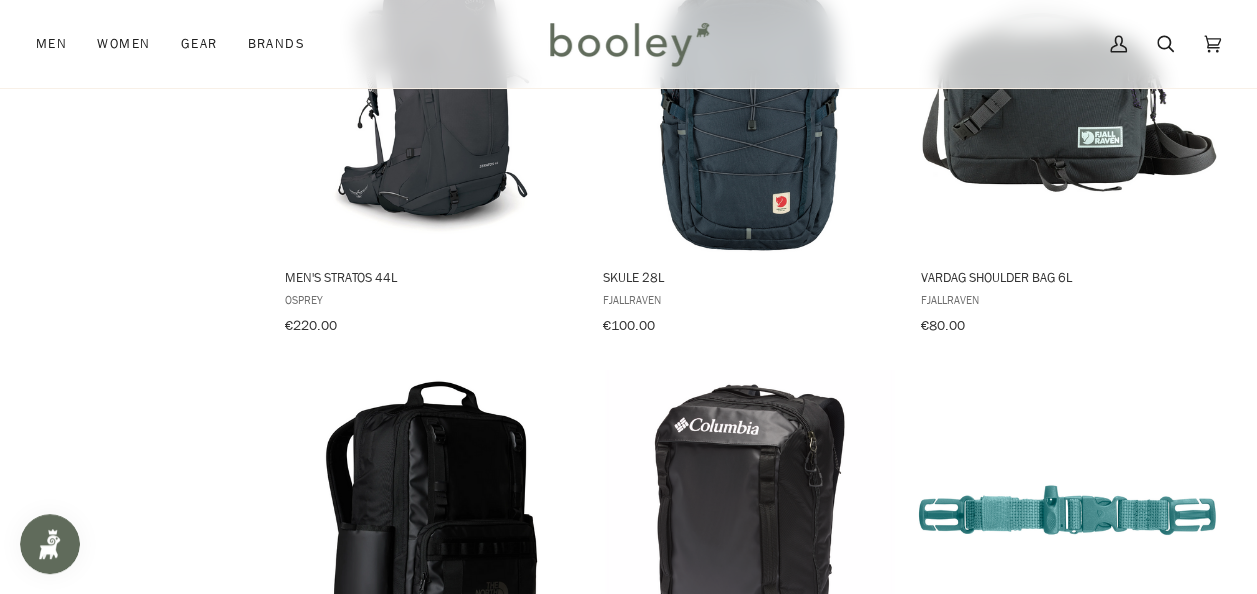 click at bounding box center [431, 519] 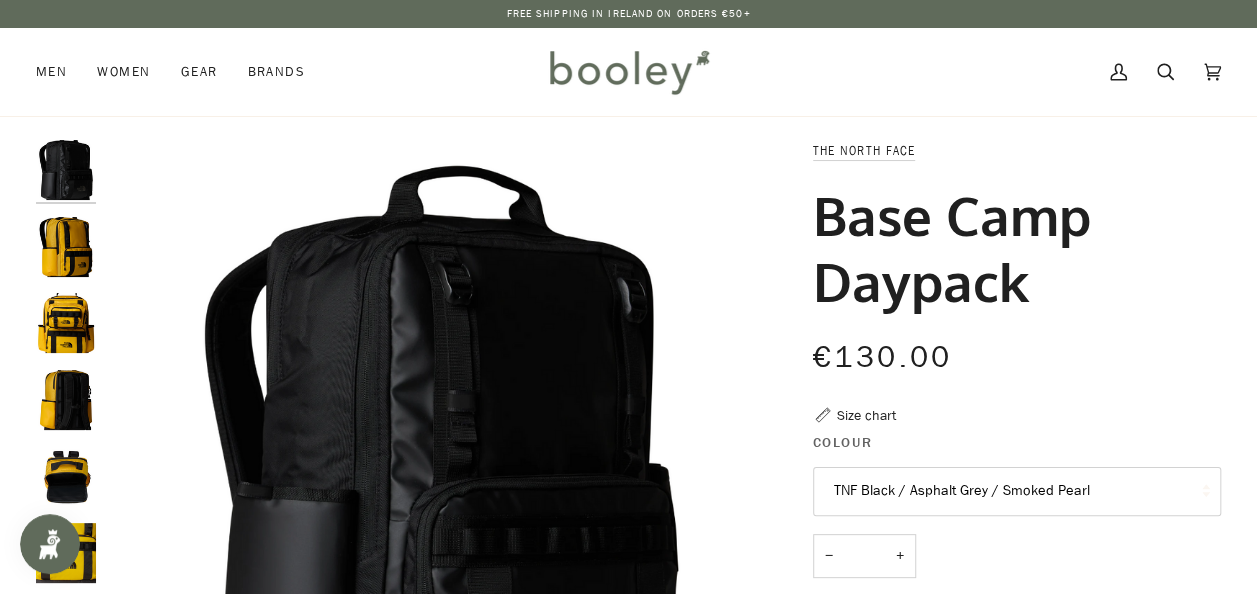 scroll, scrollTop: 0, scrollLeft: 0, axis: both 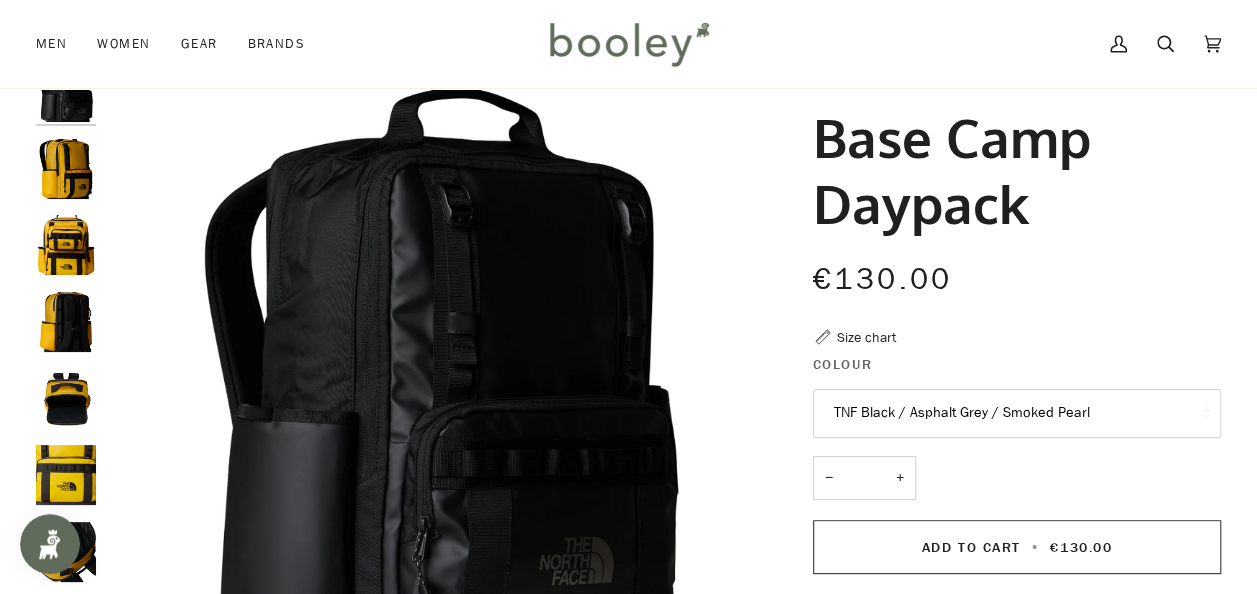 click at bounding box center [66, 245] 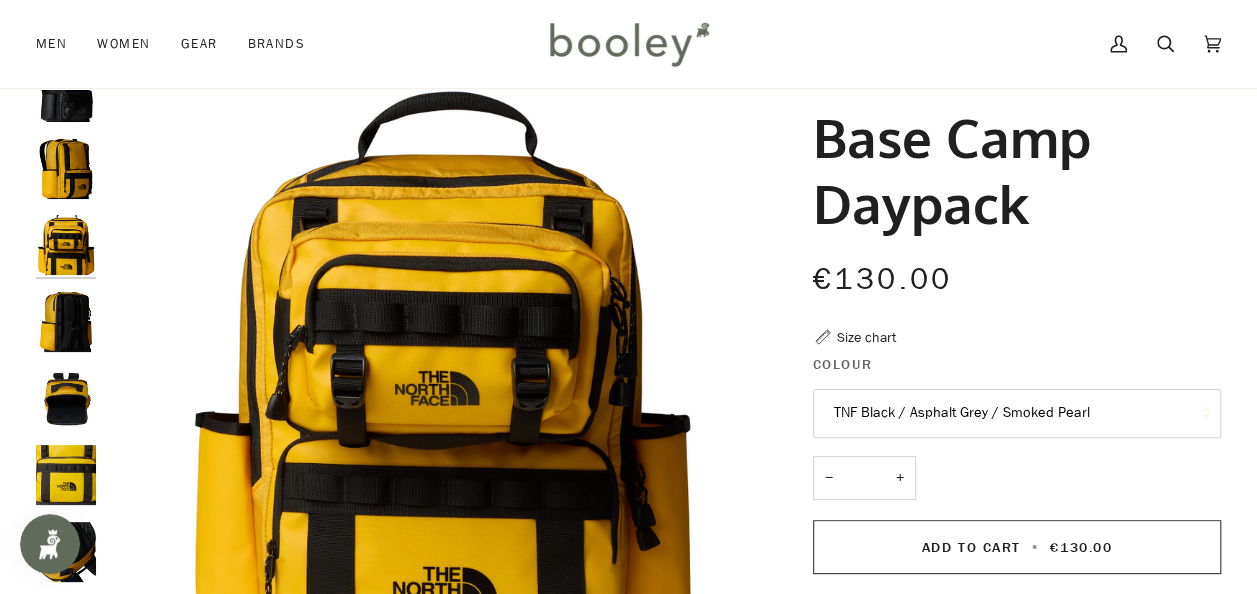 click at bounding box center [66, 322] 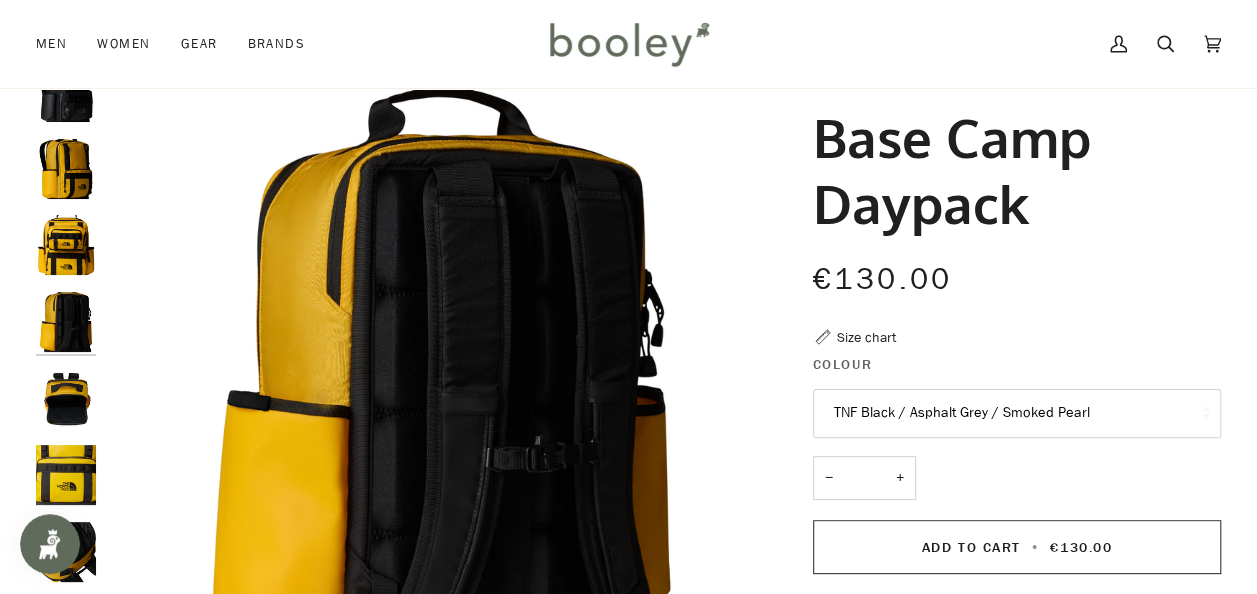 click at bounding box center (66, 399) 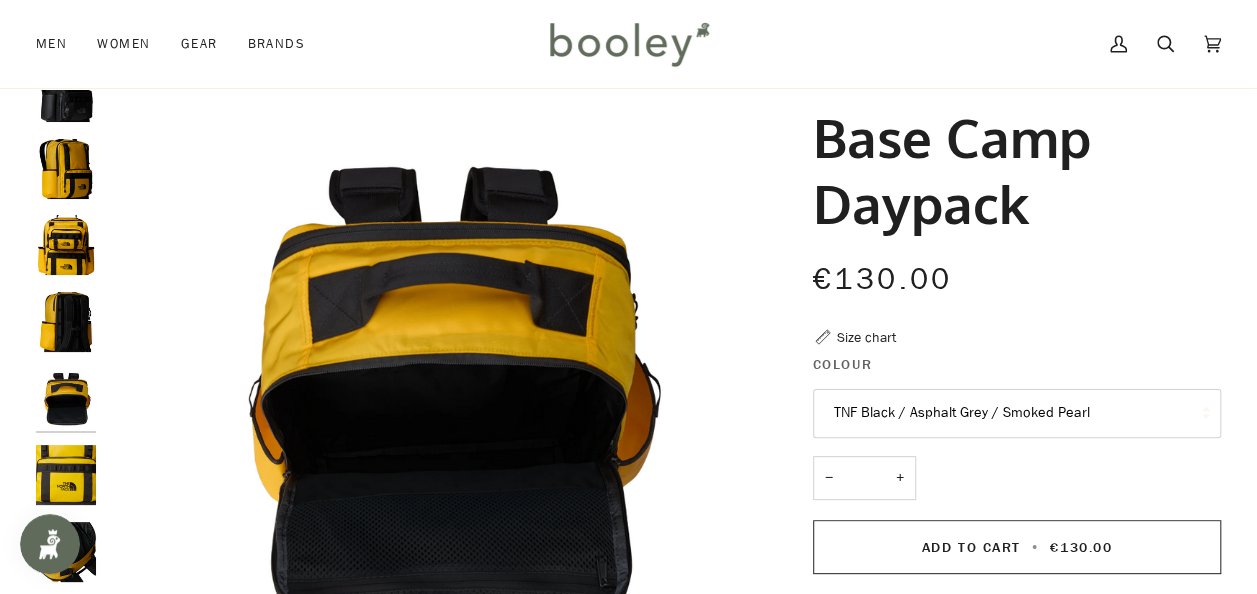 click at bounding box center [66, 475] 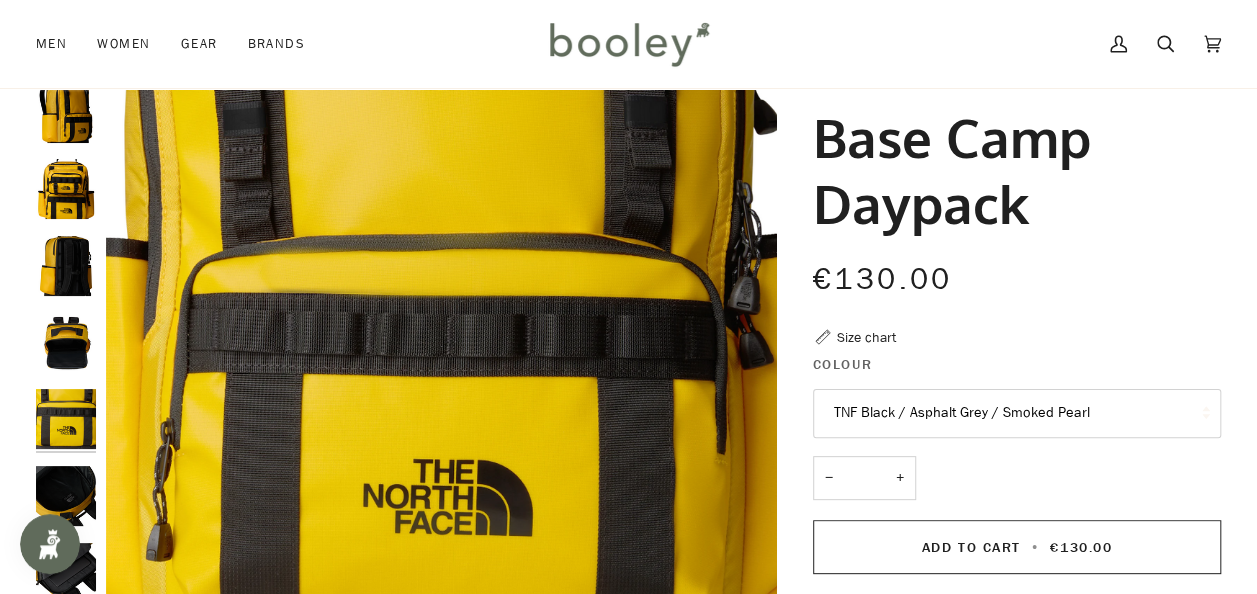 scroll, scrollTop: 77, scrollLeft: 0, axis: vertical 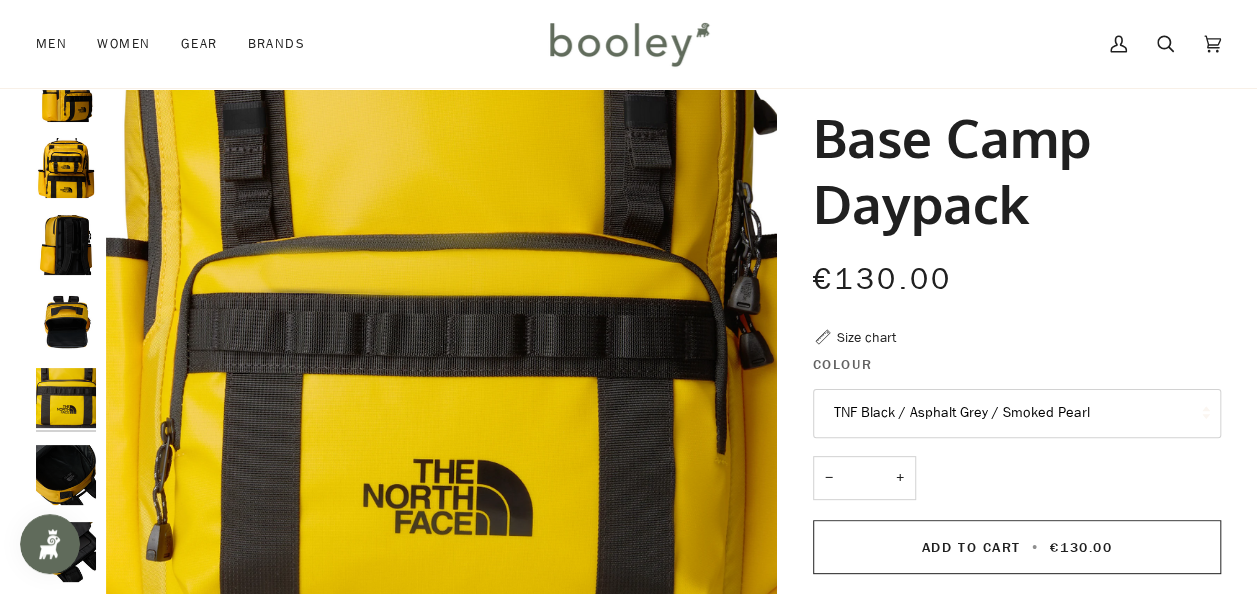 click on "TNF Black / Asphalt Grey / Smoked Pearl" at bounding box center [1017, 413] 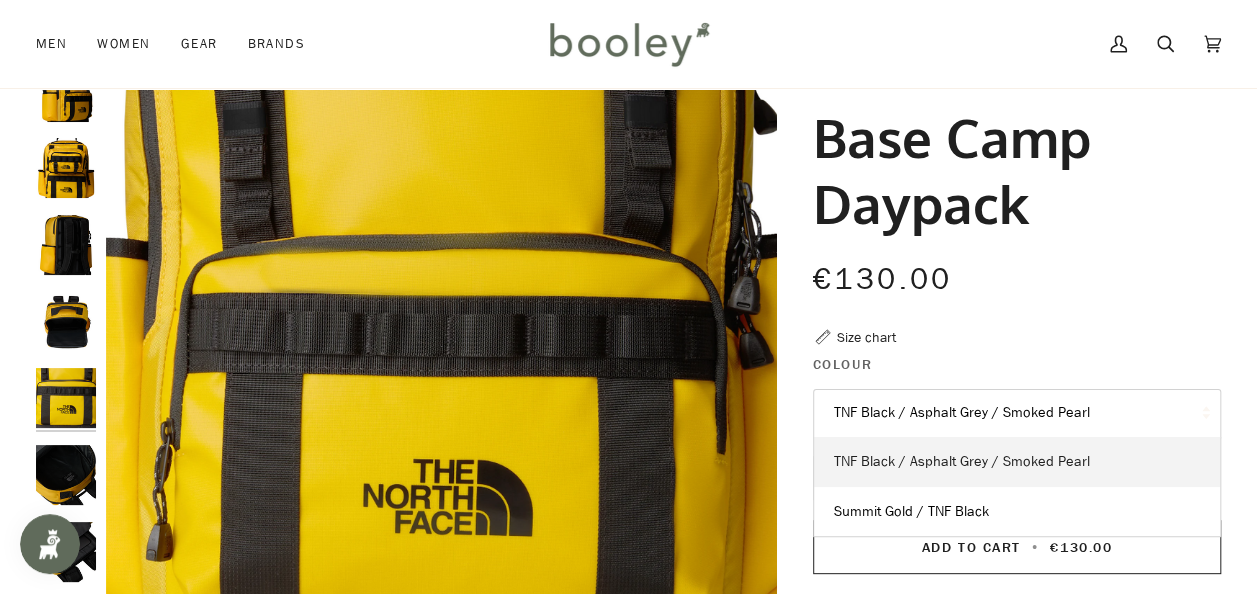 click on "TNF Black / Asphalt Grey / Smoked Pearl" at bounding box center (1017, 462) 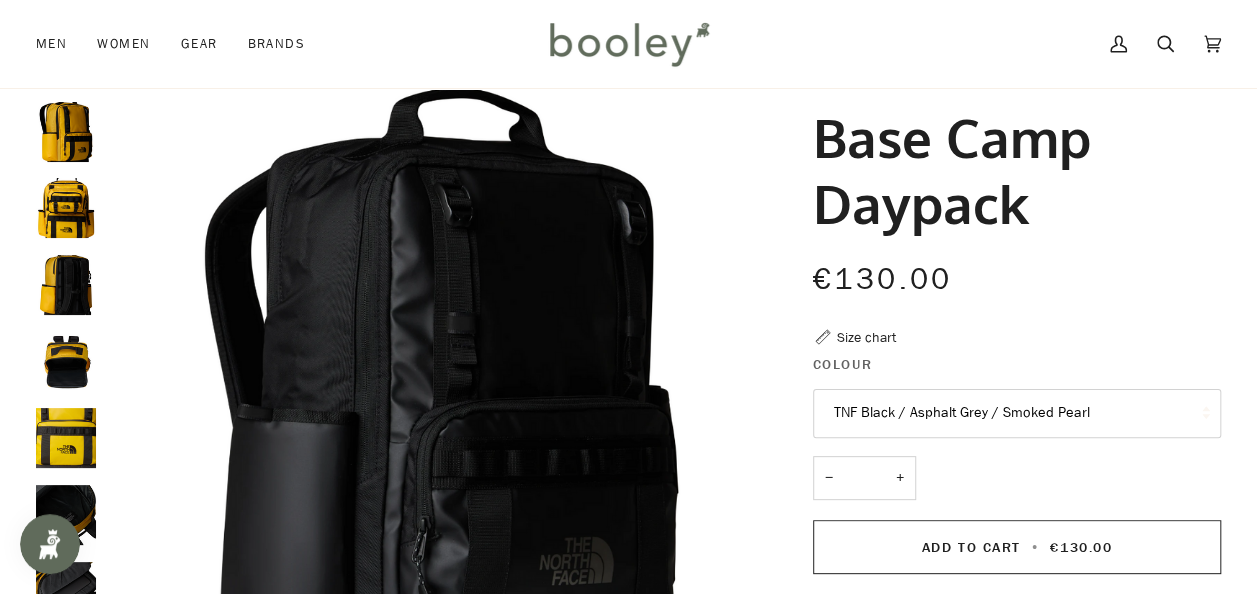 scroll, scrollTop: 0, scrollLeft: 0, axis: both 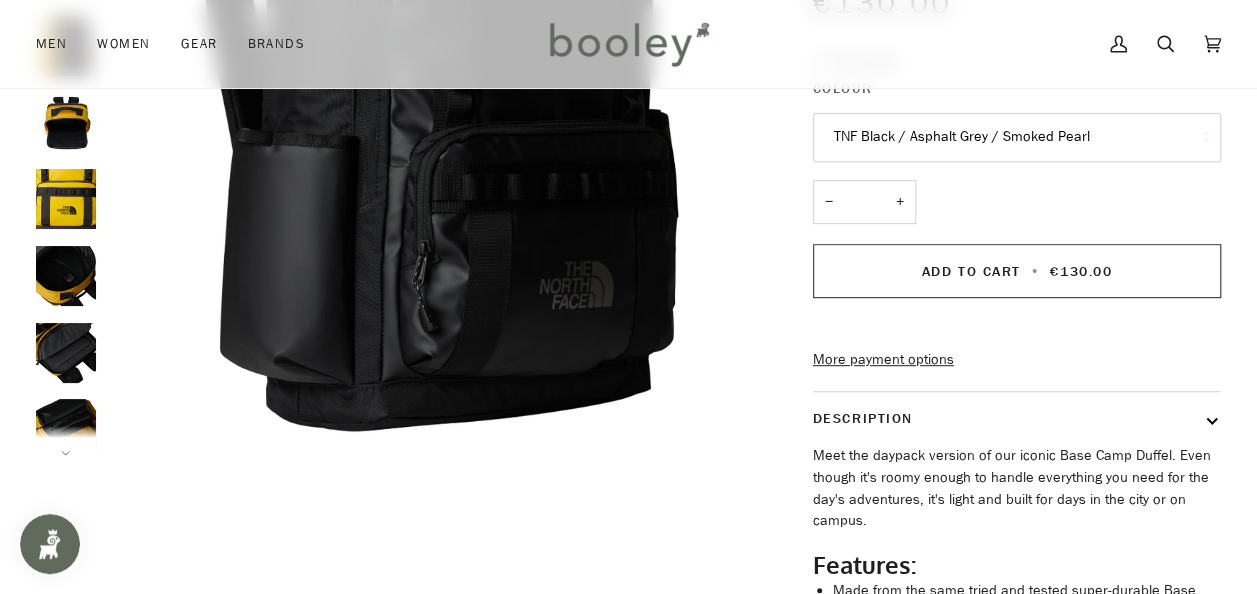 click at bounding box center [66, 353] 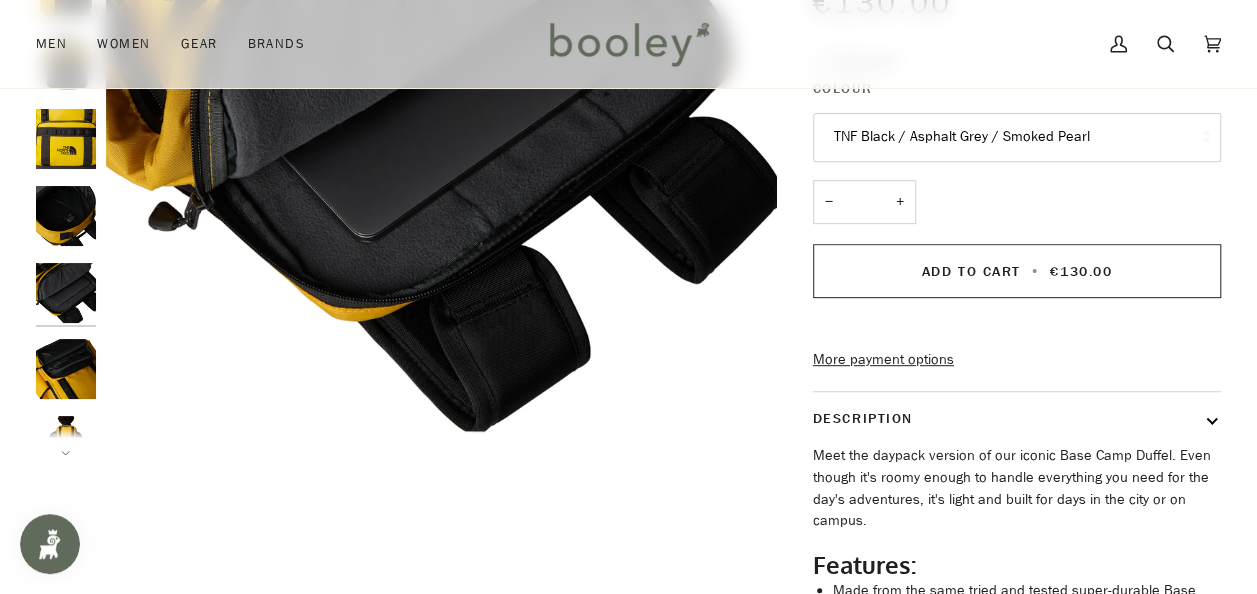 scroll, scrollTop: 92, scrollLeft: 0, axis: vertical 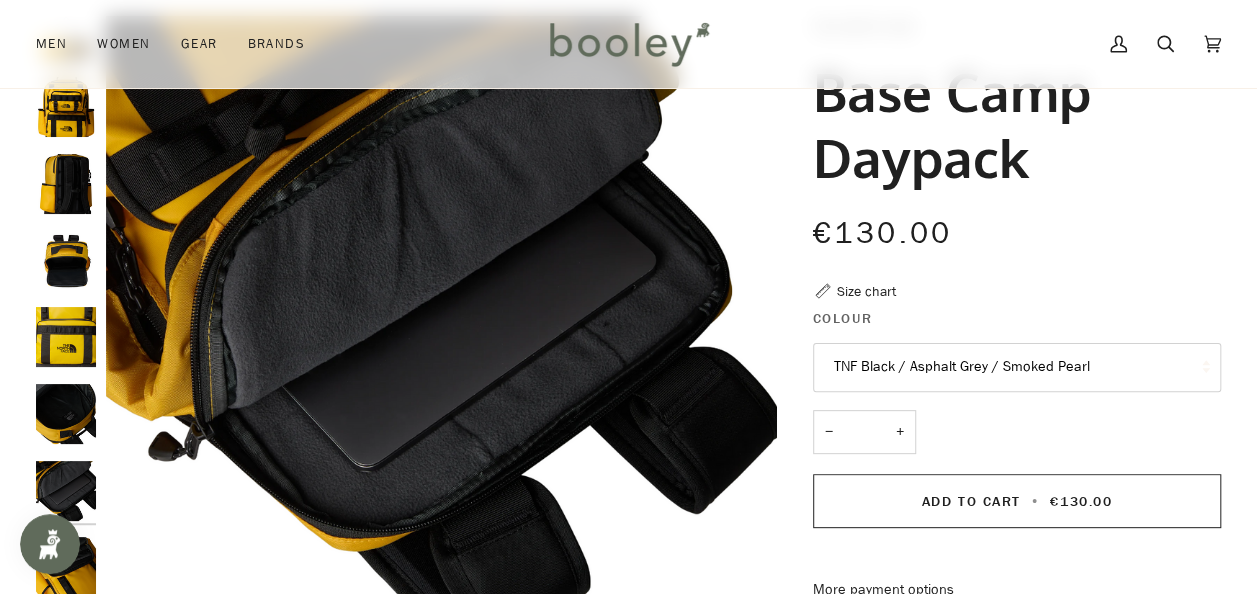 click at bounding box center (71, 351) 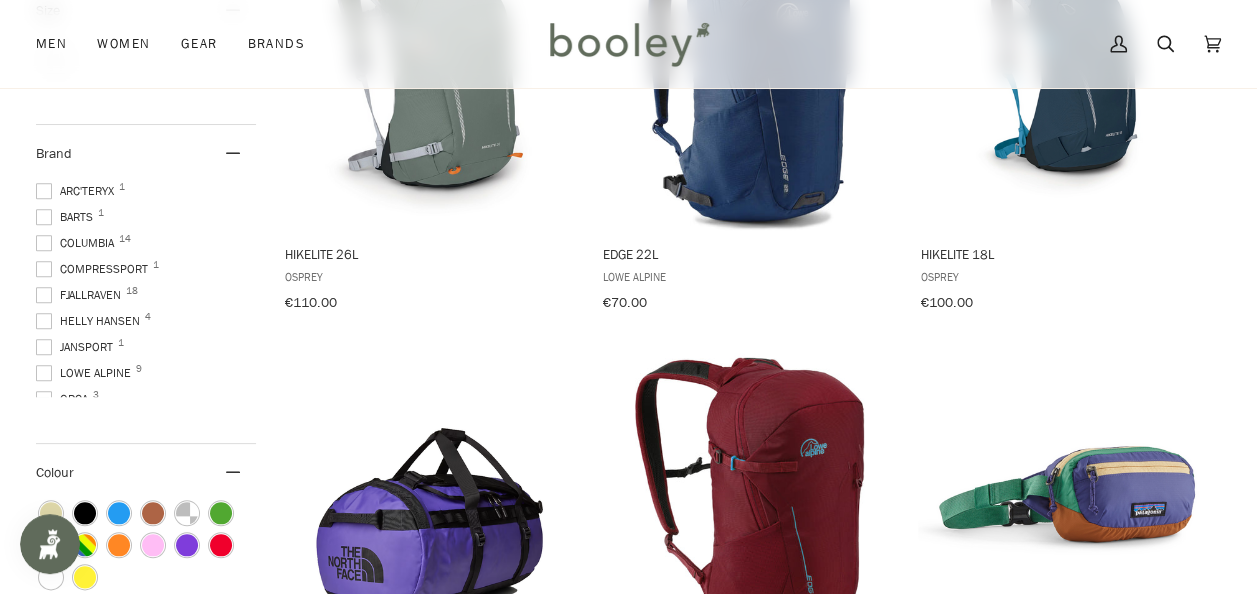 scroll, scrollTop: 16941, scrollLeft: 0, axis: vertical 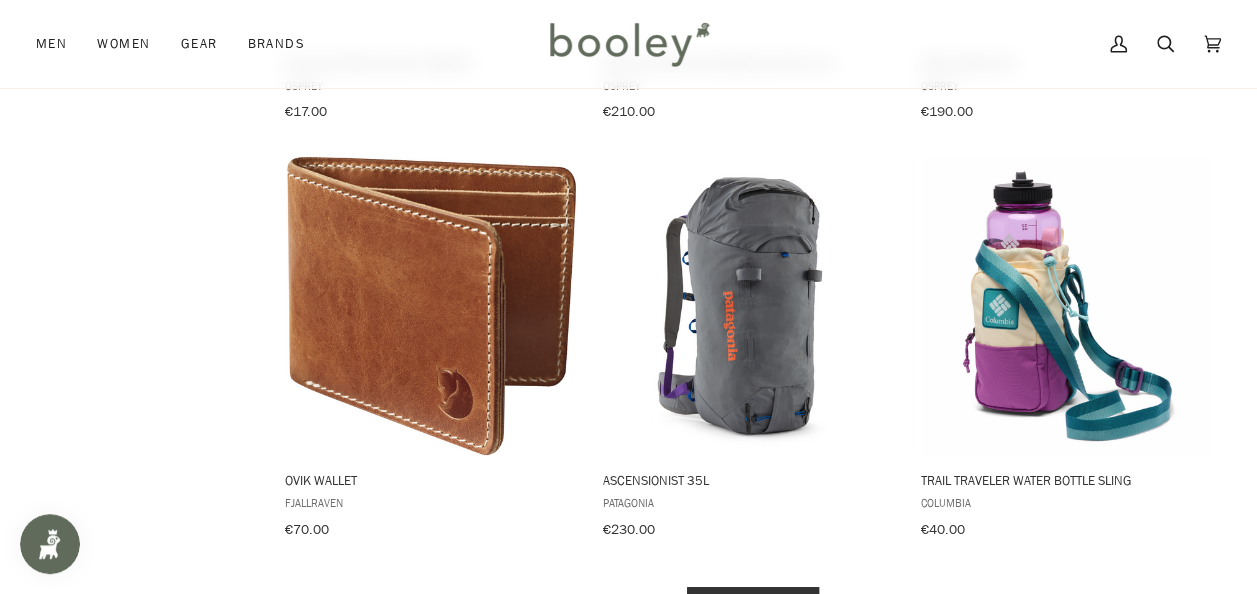 click on "Show more" at bounding box center [753, 602] 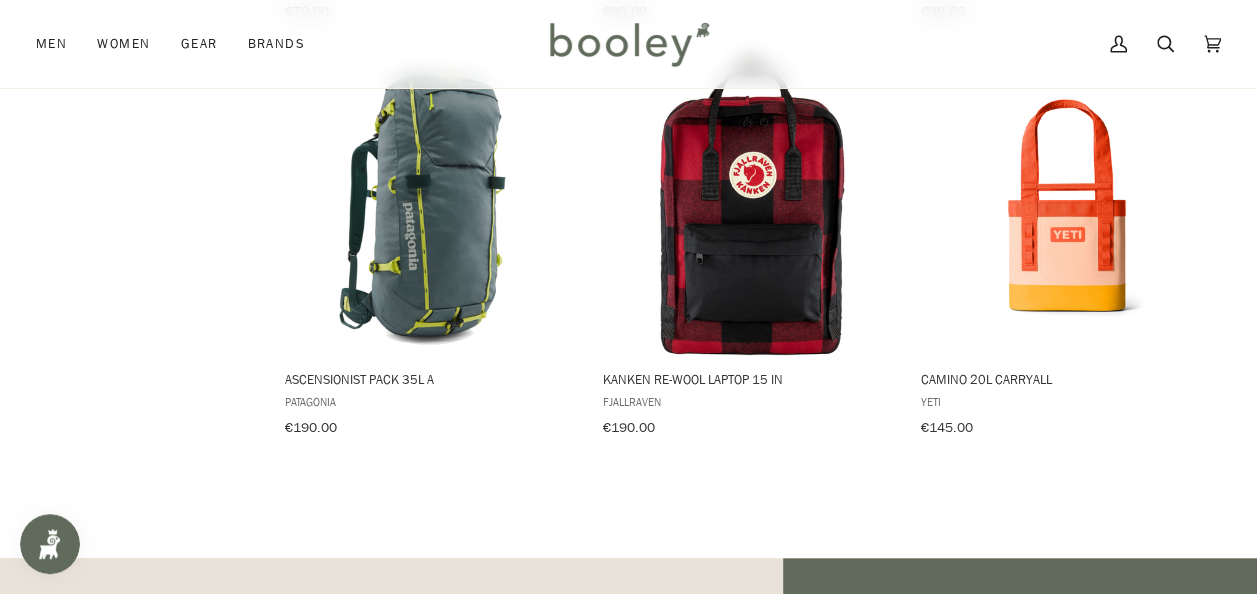 scroll, scrollTop: 17476, scrollLeft: 0, axis: vertical 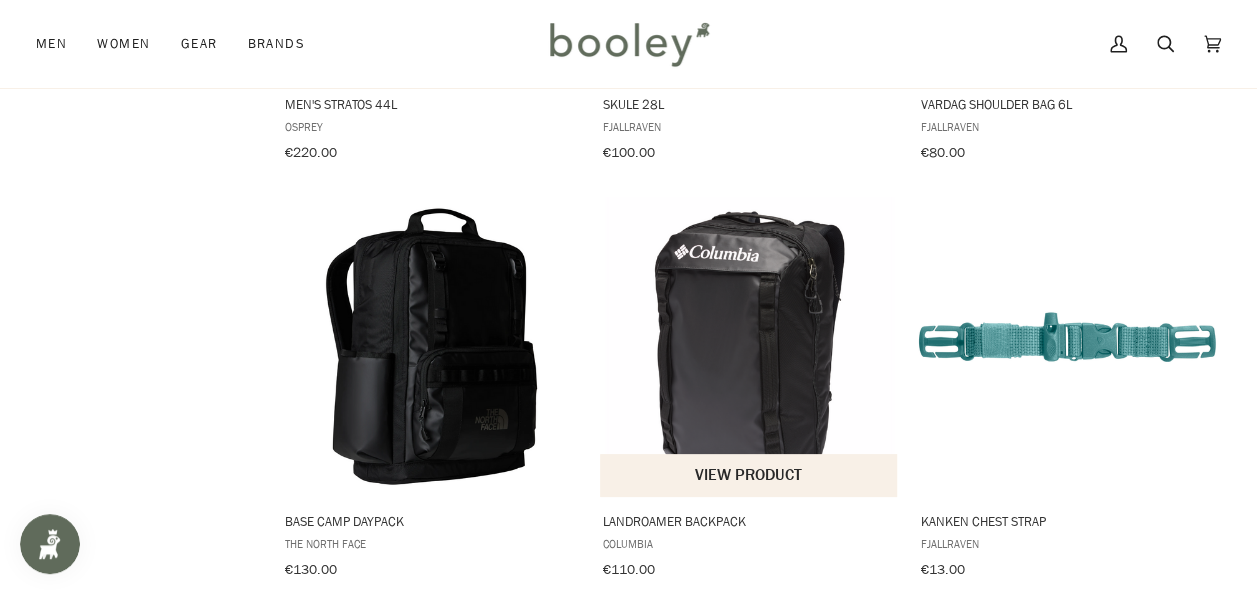click at bounding box center (749, 346) 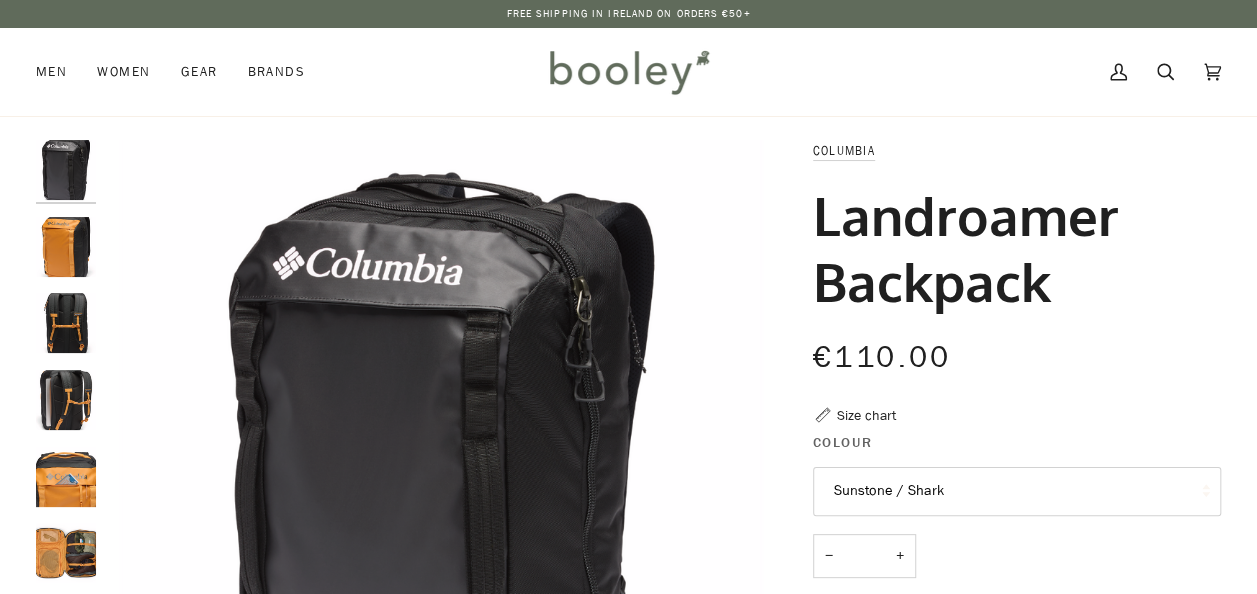 scroll, scrollTop: 0, scrollLeft: 0, axis: both 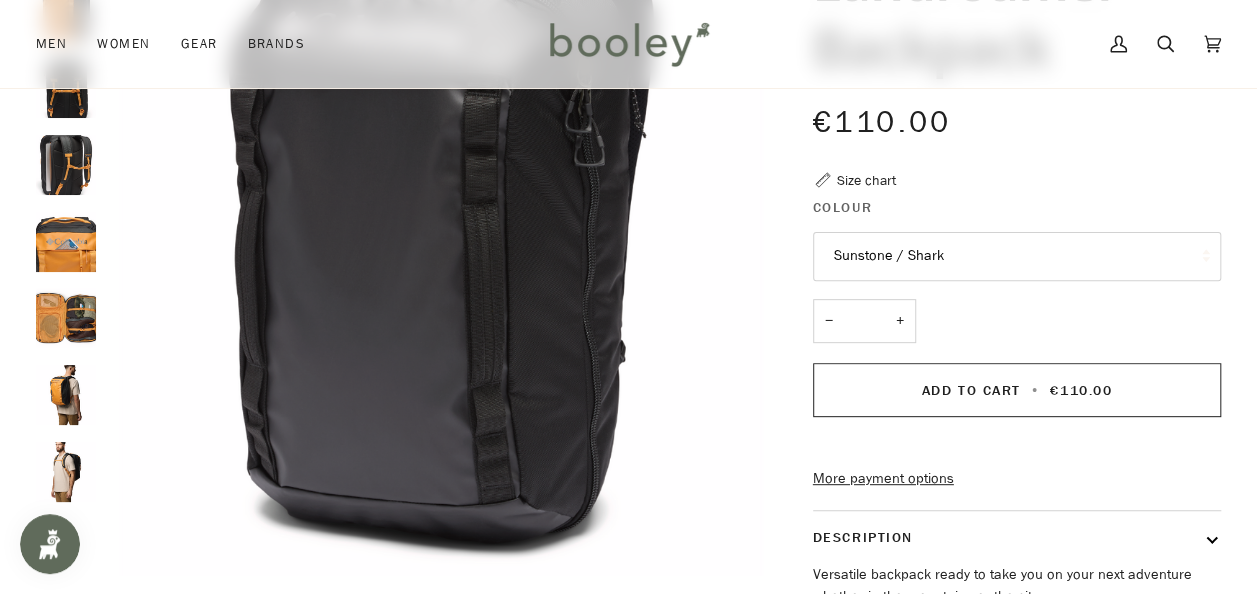 click on "Sunstone / Shark" at bounding box center [1017, 256] 